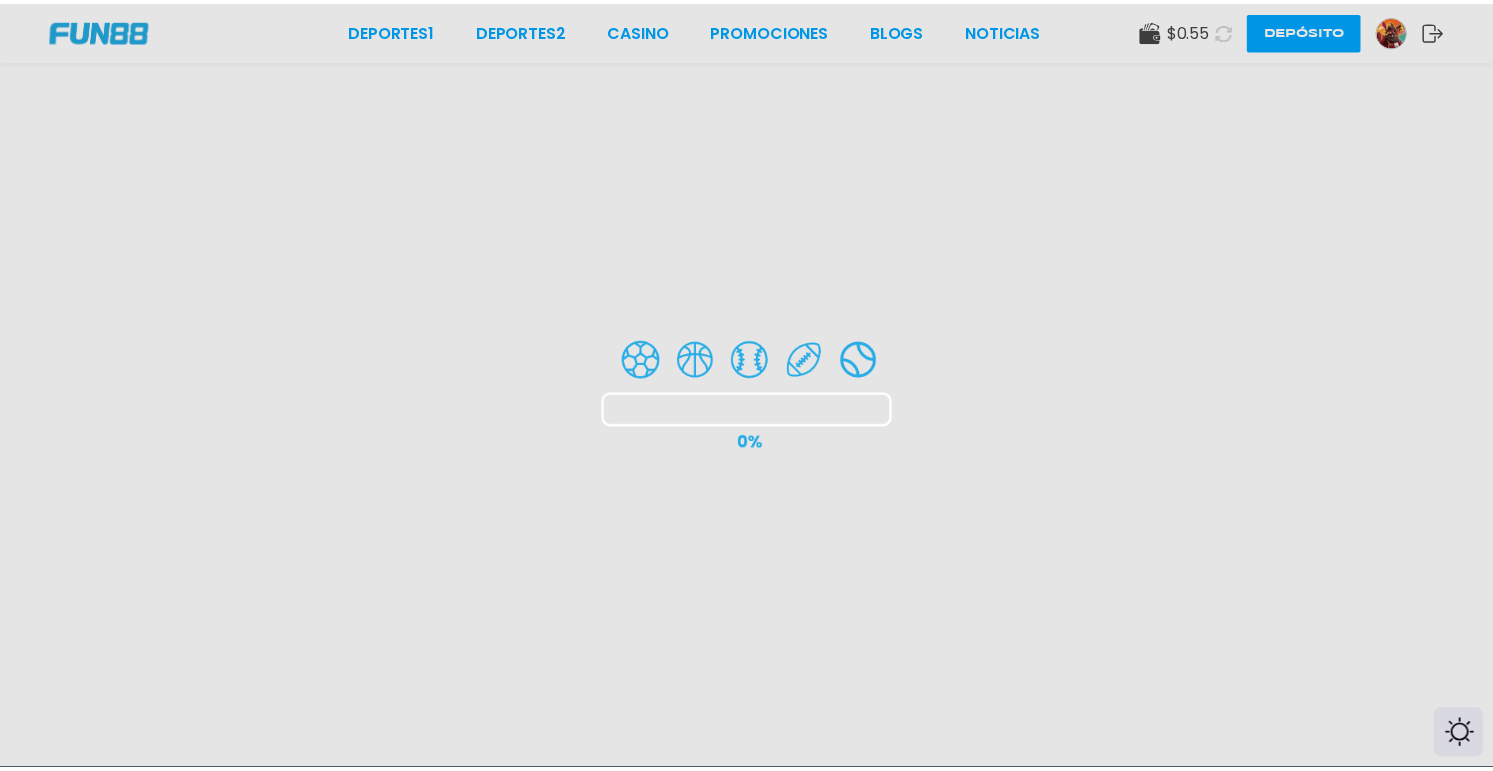 scroll, scrollTop: 0, scrollLeft: 0, axis: both 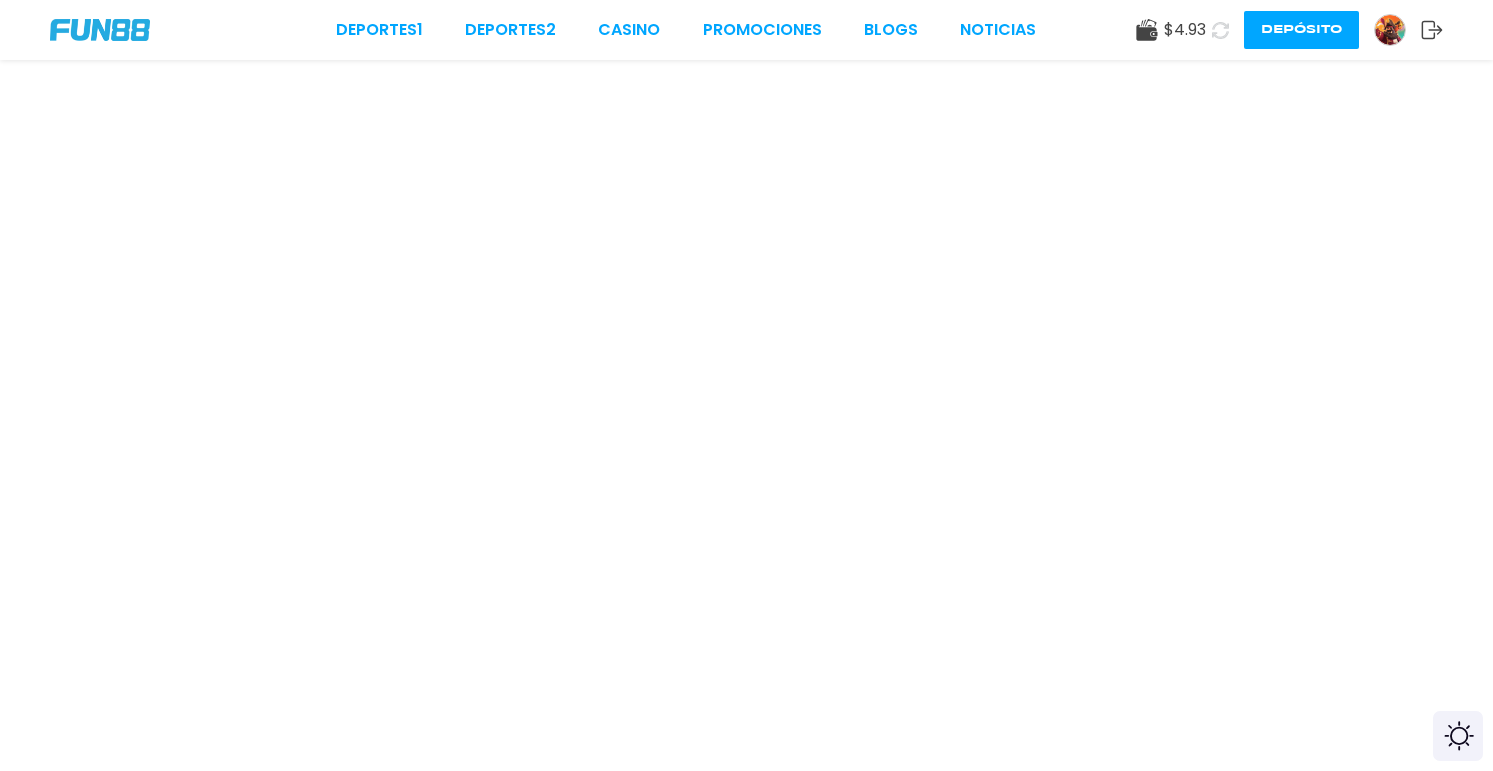 click 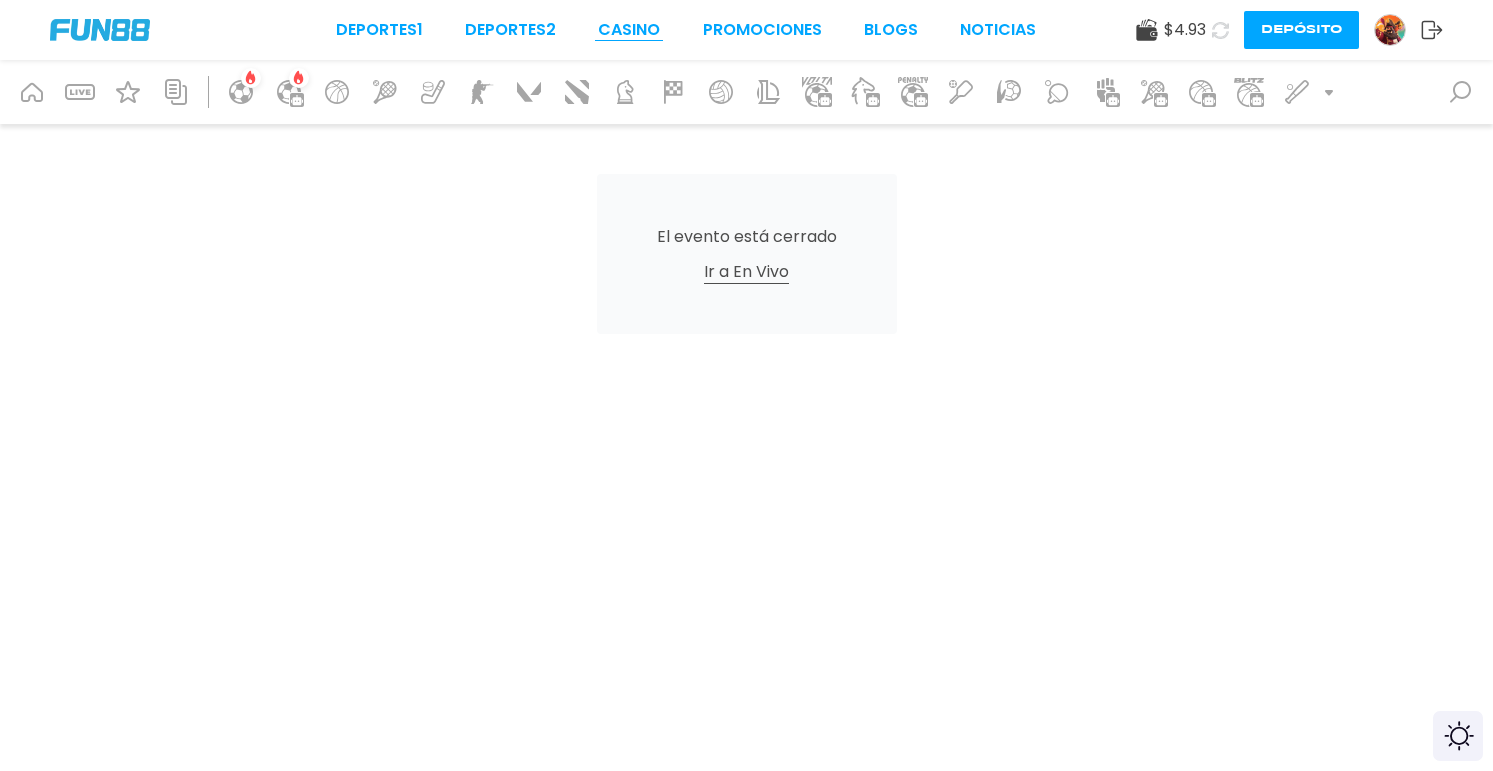 click on "CASINO" at bounding box center [629, 30] 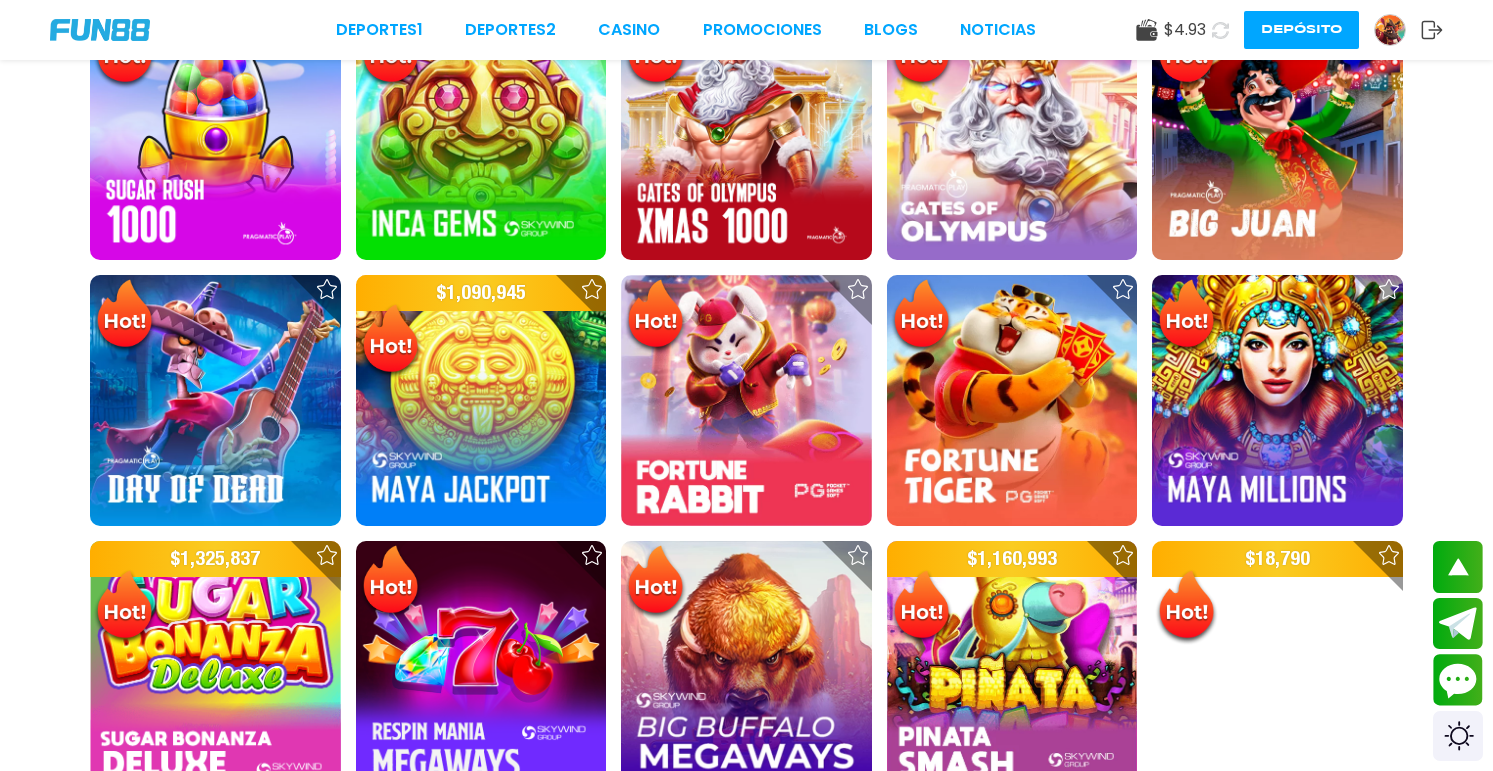 scroll, scrollTop: 786, scrollLeft: 0, axis: vertical 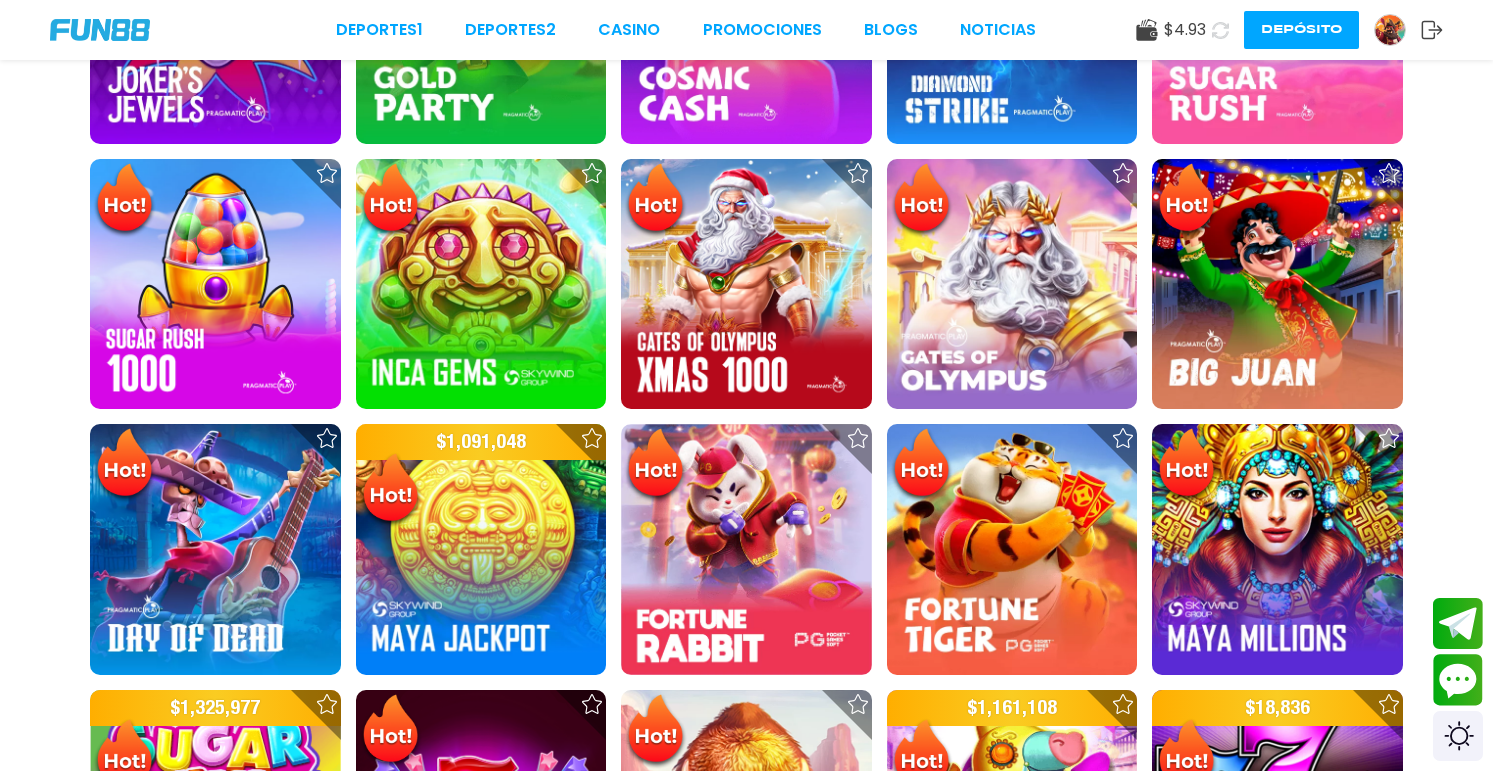 click at bounding box center [1175, -159] 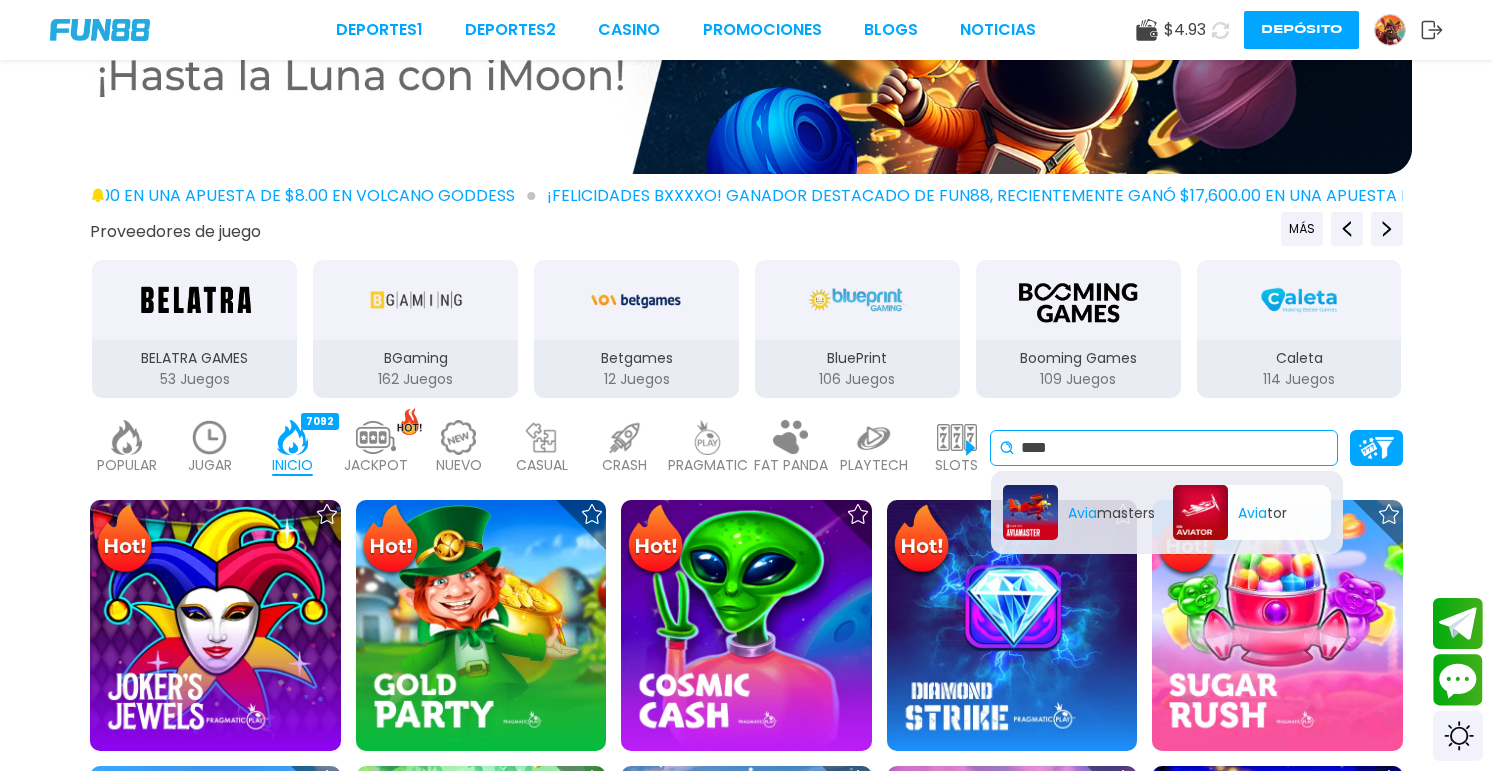 type on "****" 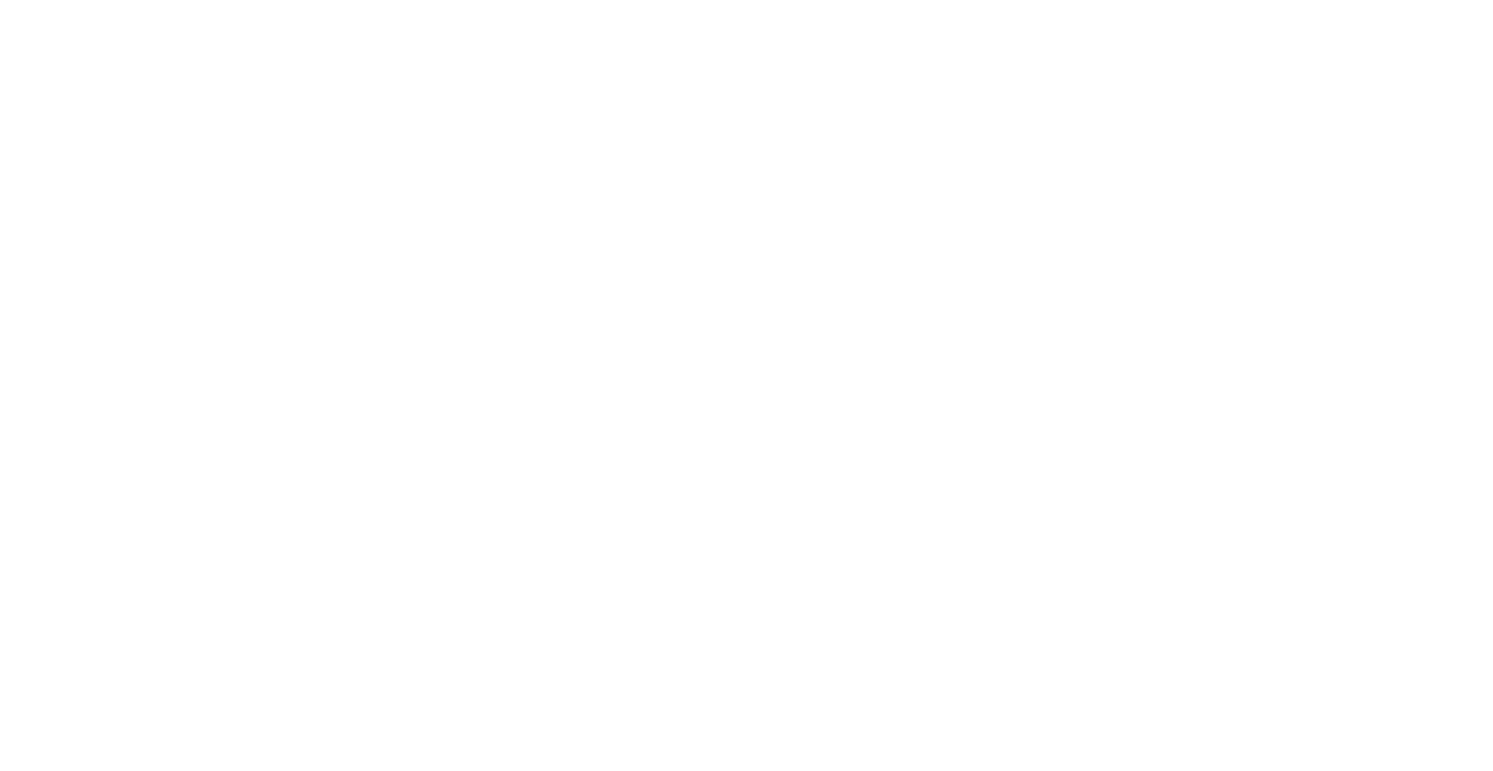 scroll, scrollTop: 0, scrollLeft: 0, axis: both 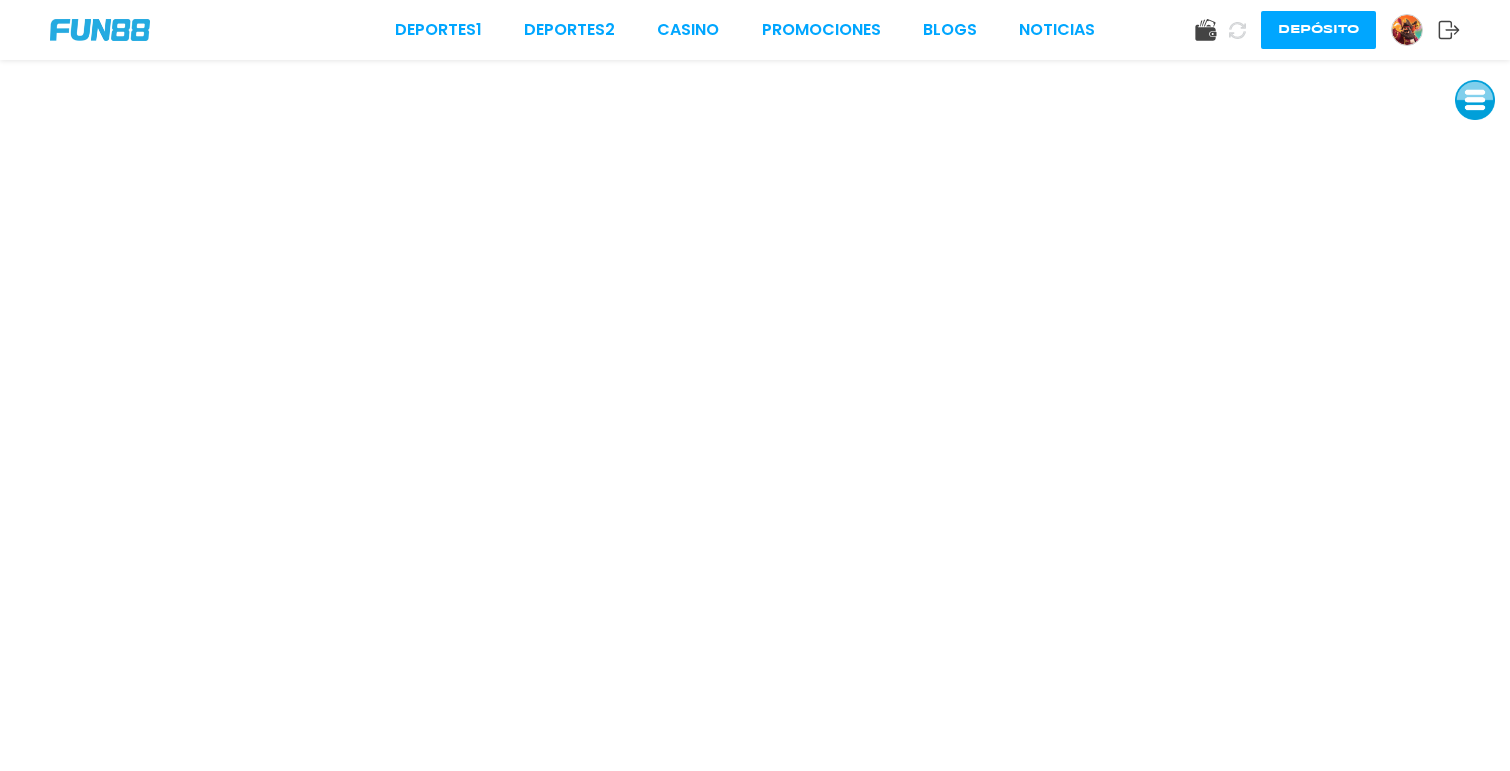 click 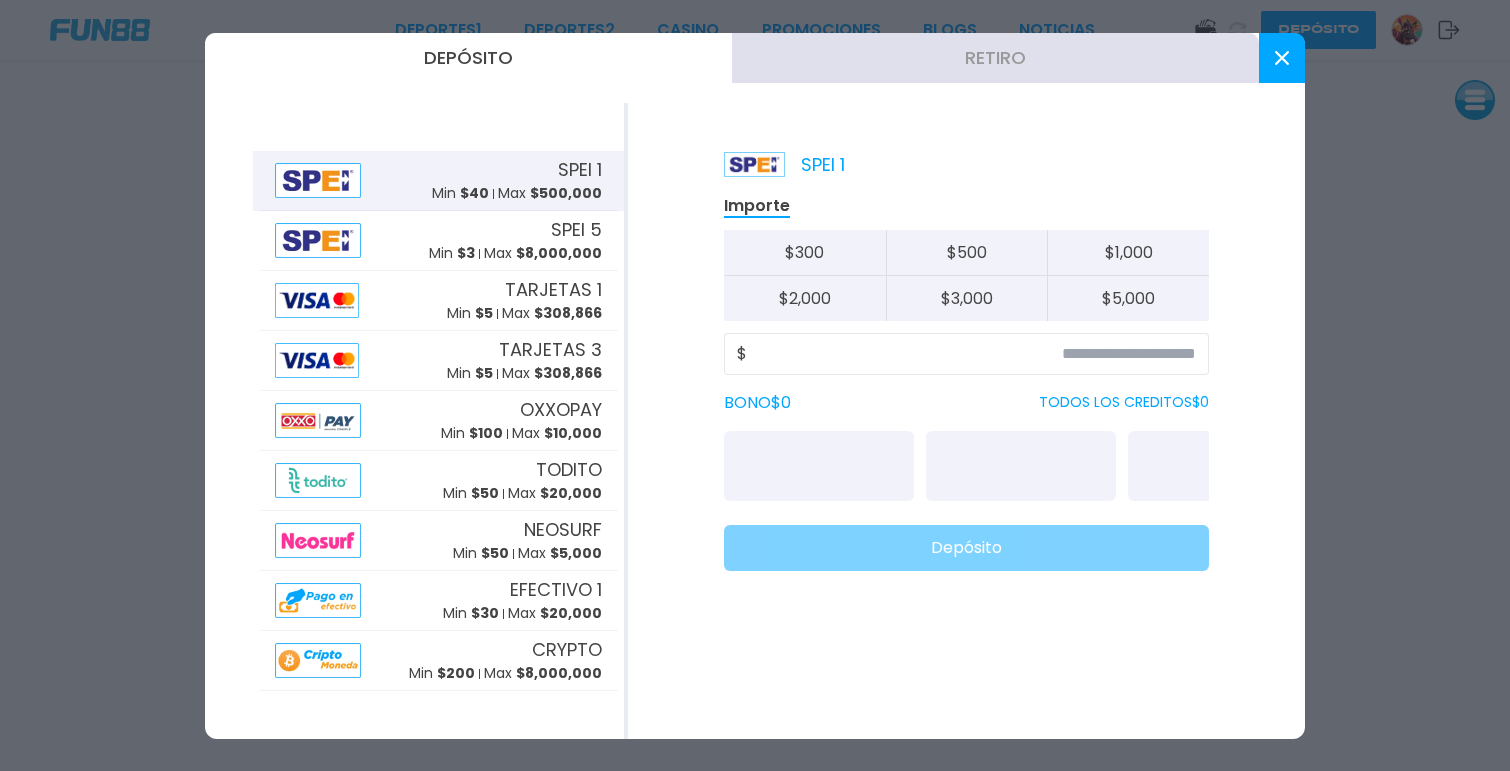 click on "Retiro" at bounding box center (995, 58) 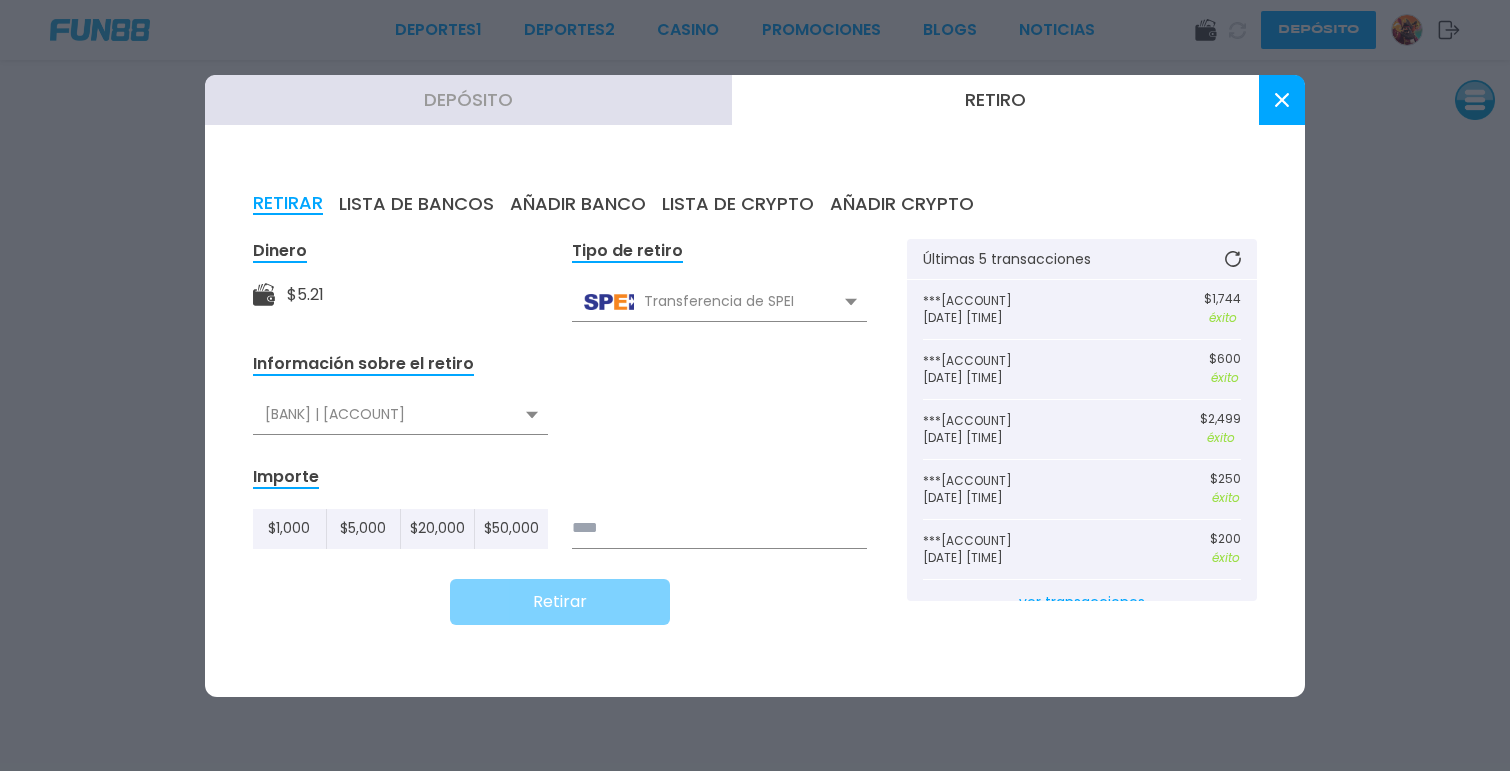 click 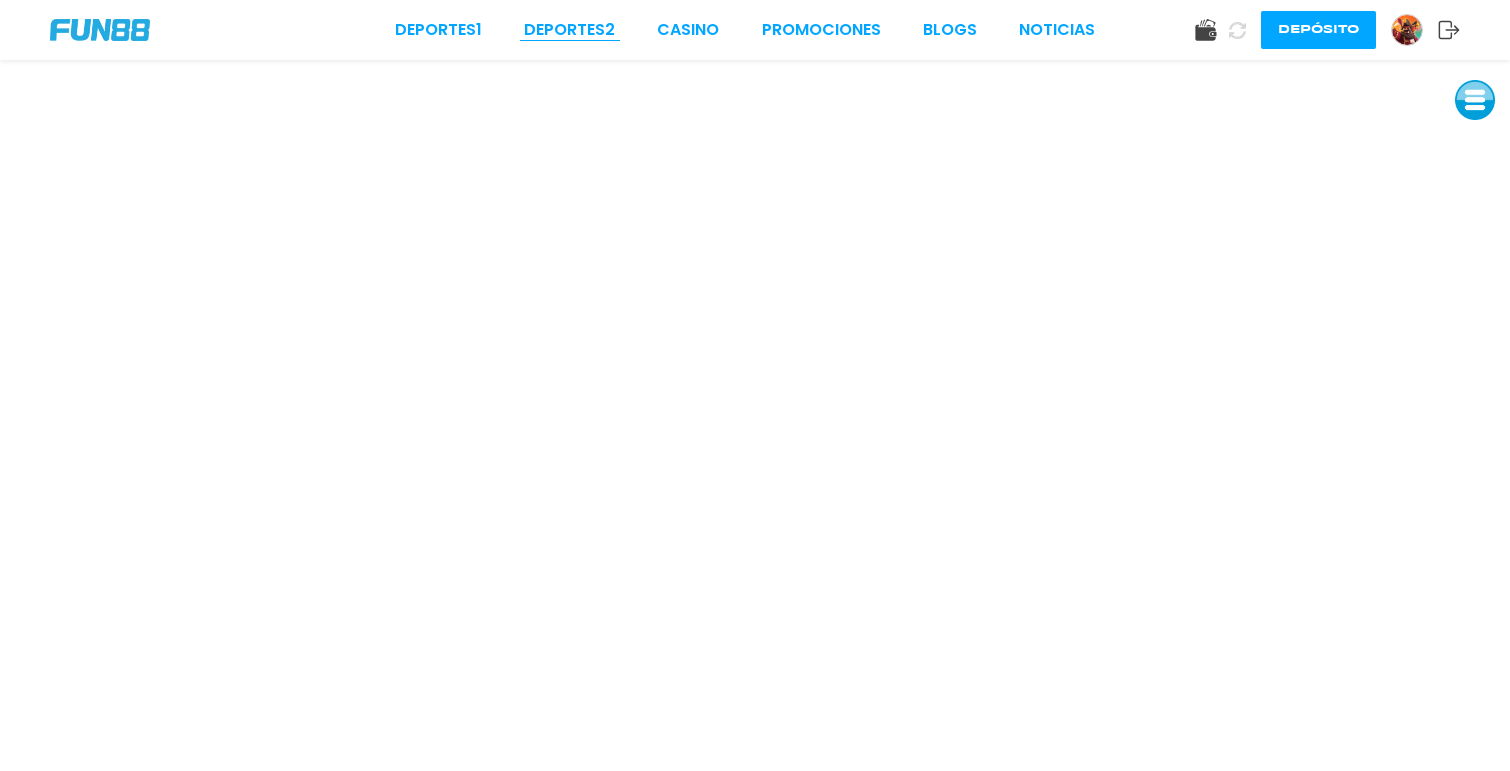 click on "Deportes  2" at bounding box center [569, 30] 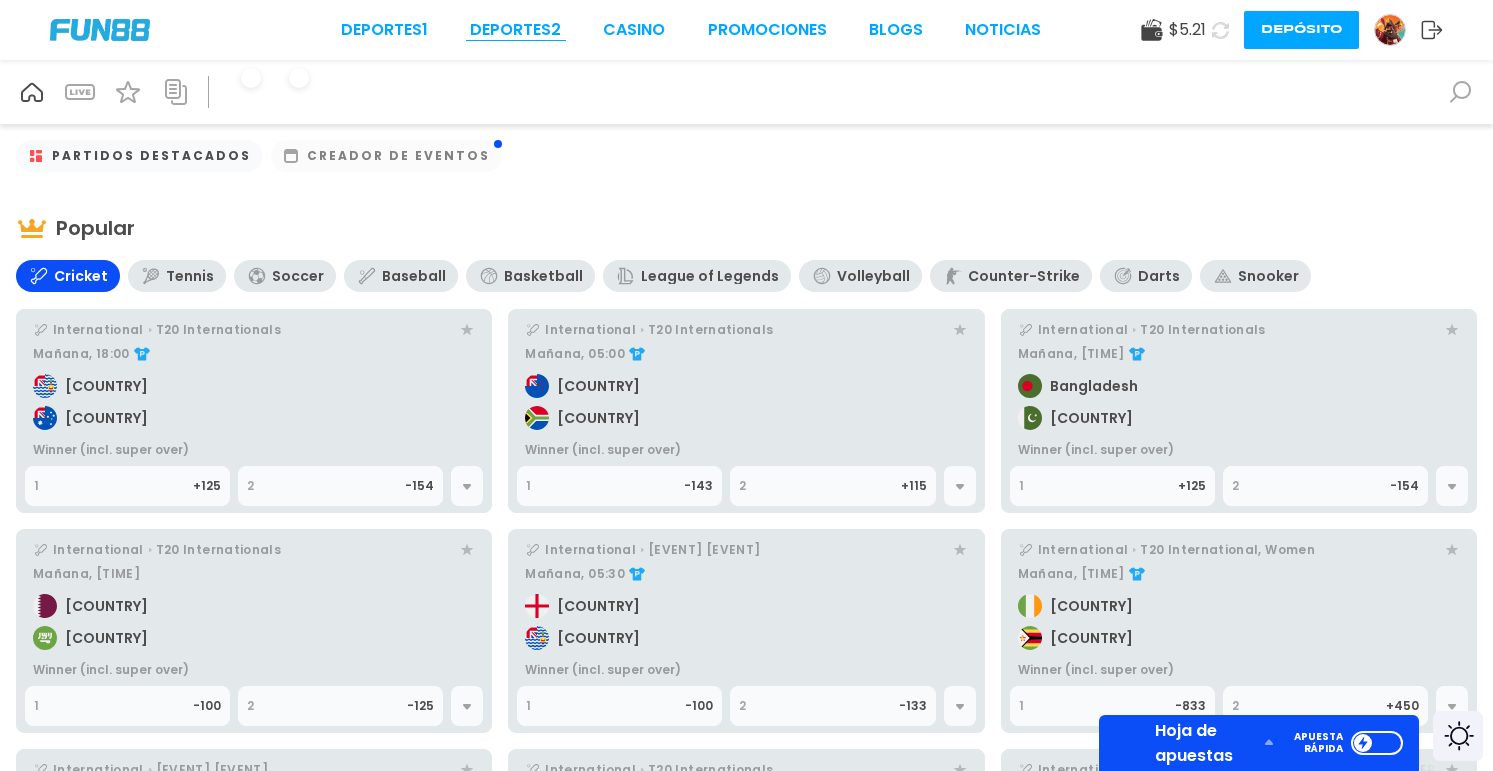 click on "Deportes  2" at bounding box center [515, 30] 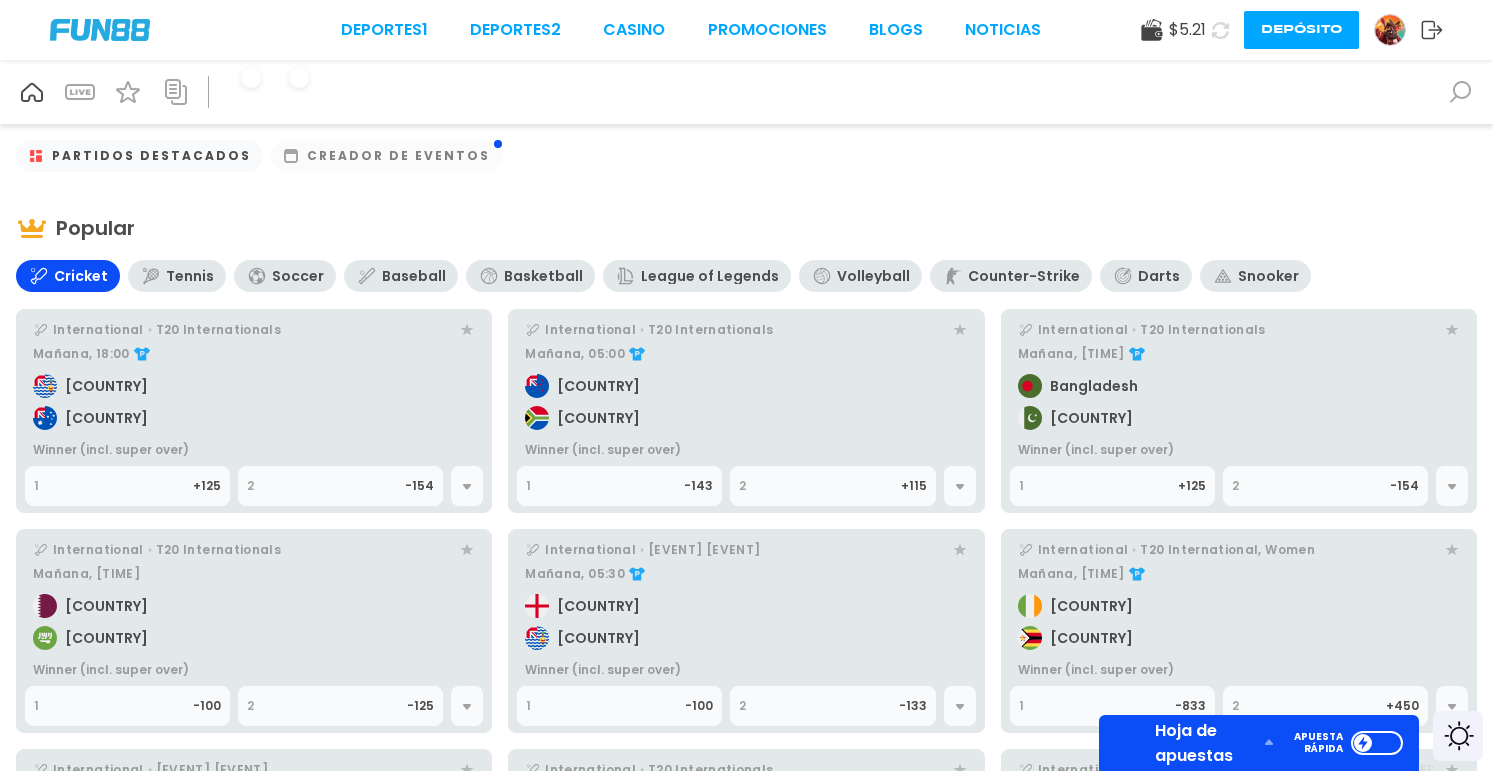 click 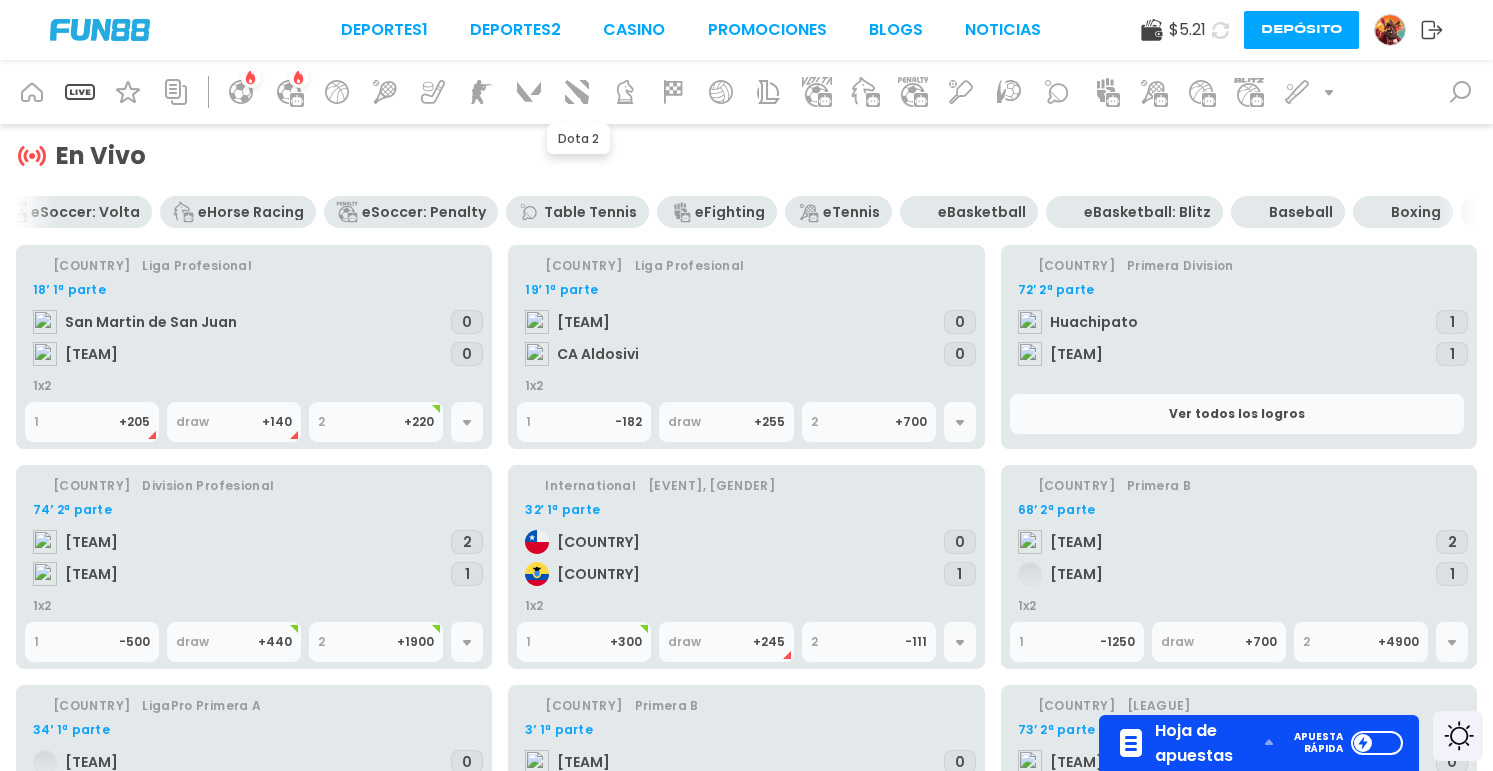 drag, startPoint x: 1166, startPoint y: 197, endPoint x: 259, endPoint y: 228, distance: 907.5296 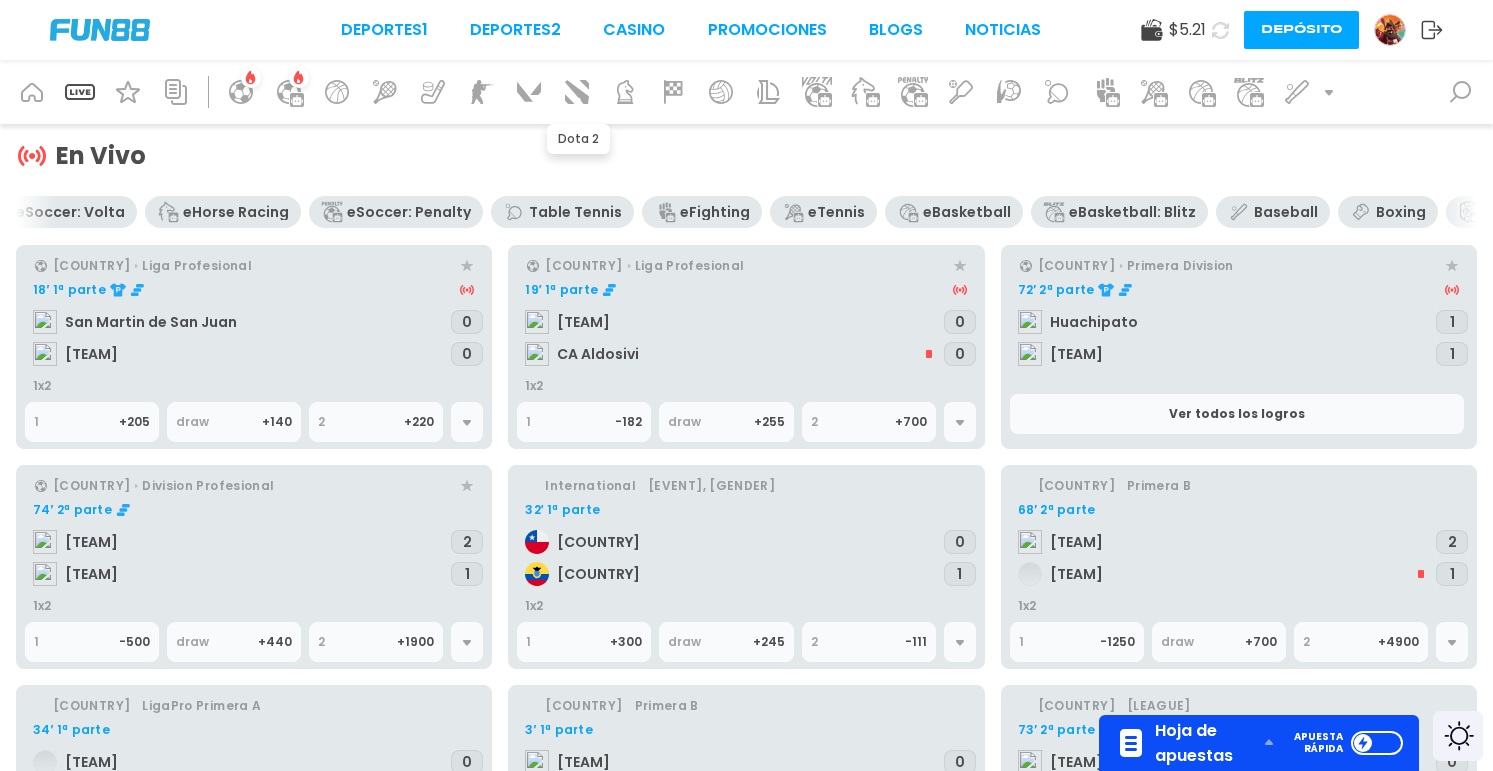 scroll, scrollTop: 0, scrollLeft: 950, axis: horizontal 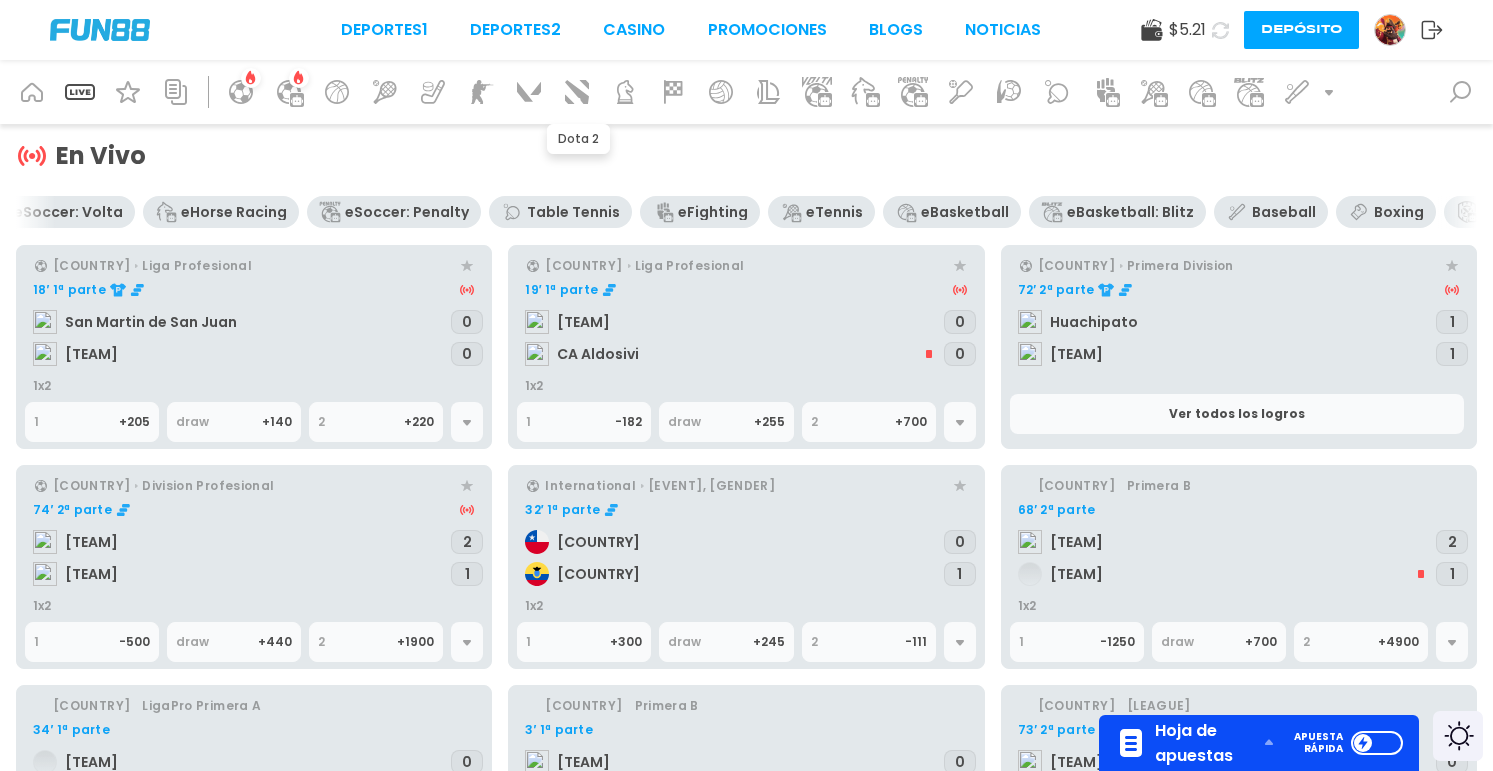 drag, startPoint x: 951, startPoint y: 210, endPoint x: 1017, endPoint y: 207, distance: 66.068146 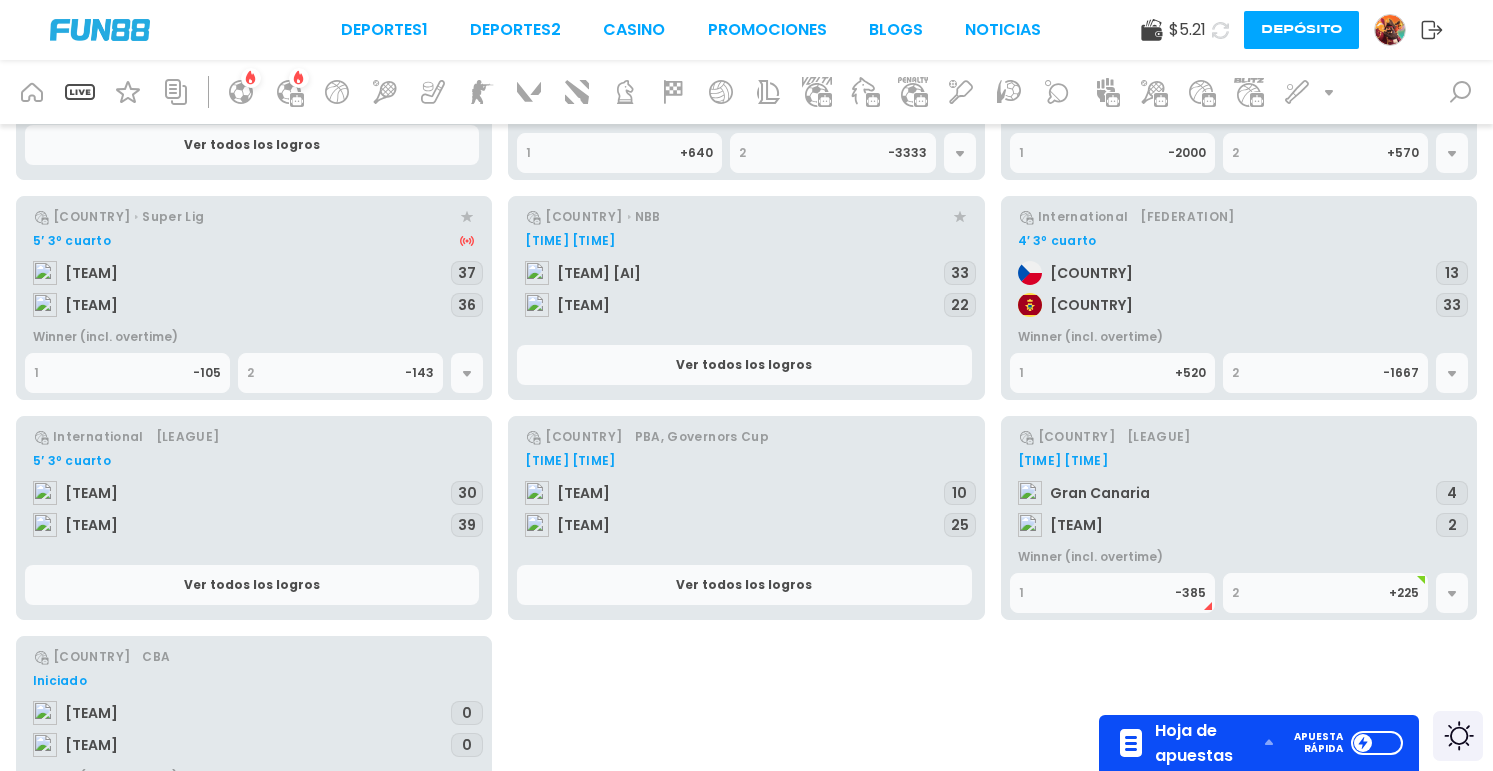 scroll, scrollTop: 0, scrollLeft: 0, axis: both 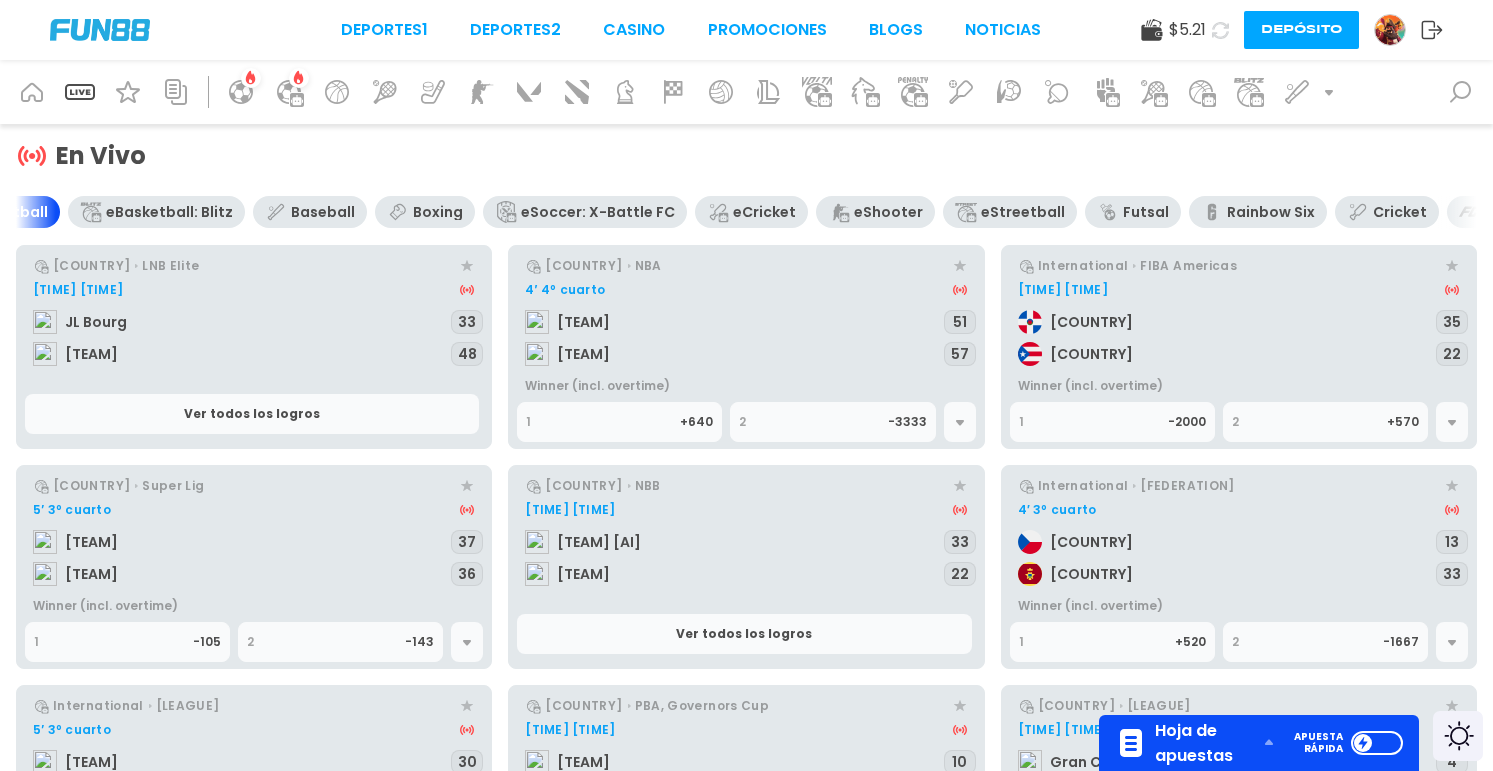 drag, startPoint x: 1022, startPoint y: 217, endPoint x: 1133, endPoint y: 236, distance: 112.61439 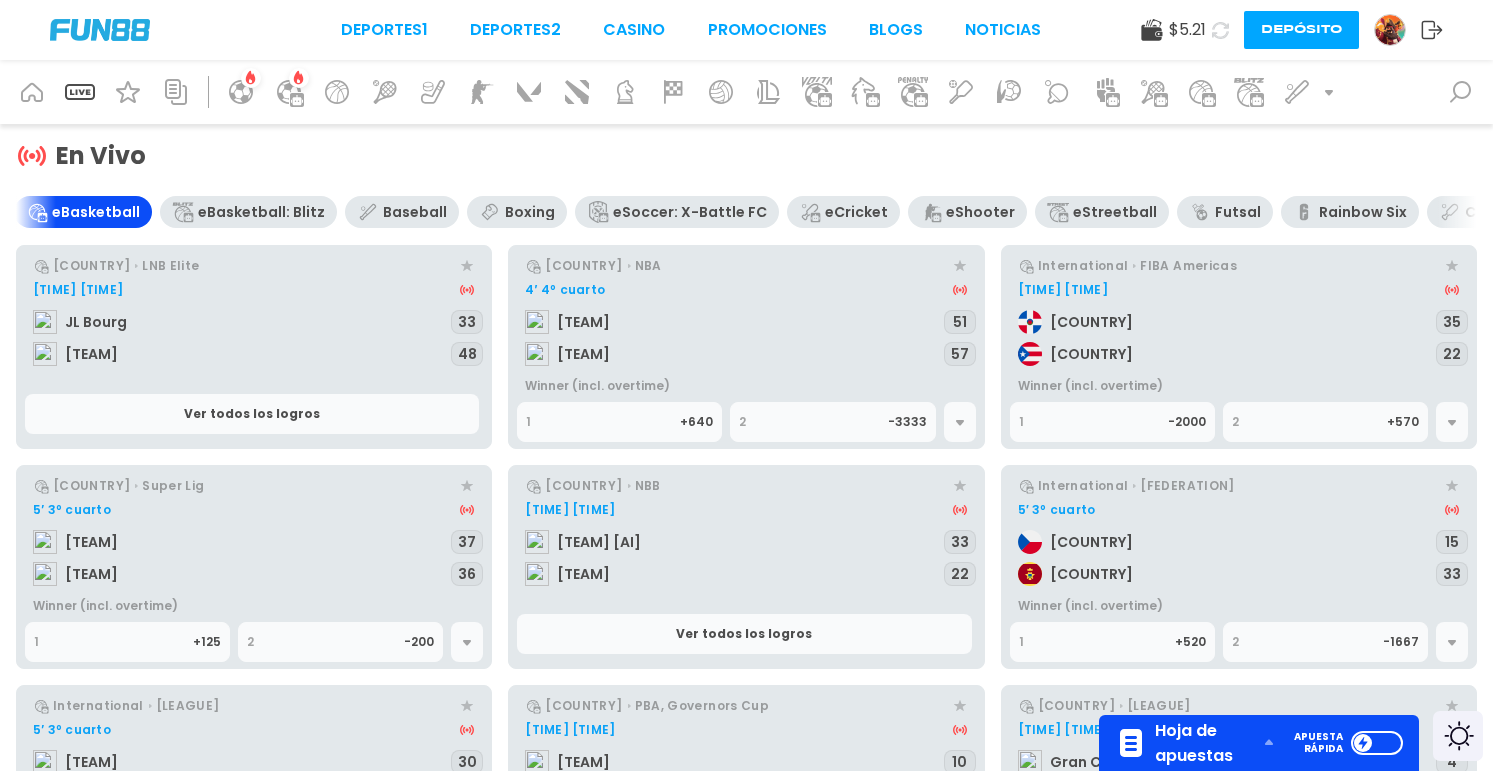 scroll, scrollTop: 0, scrollLeft: 1736, axis: horizontal 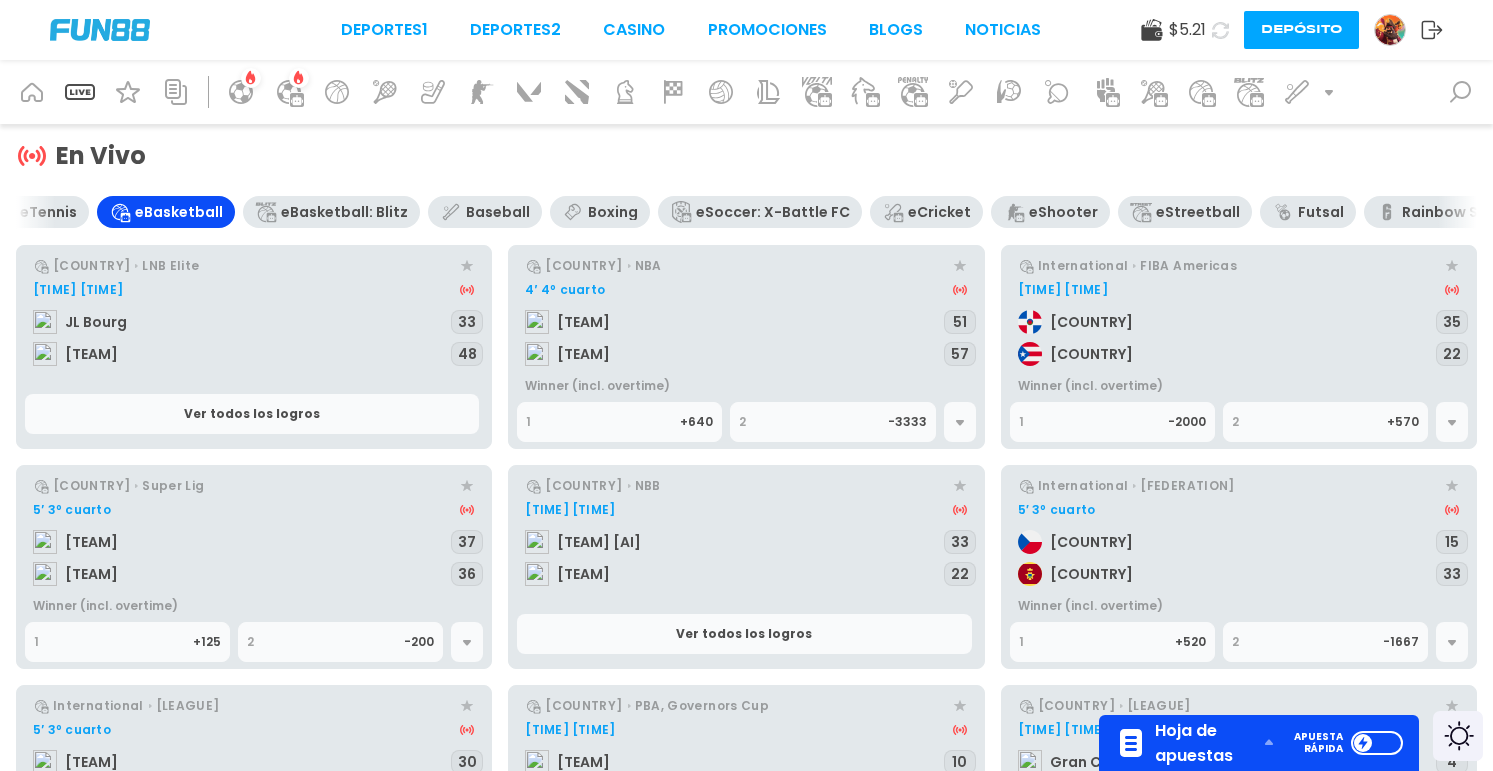 drag, startPoint x: 1015, startPoint y: 215, endPoint x: 1326, endPoint y: 230, distance: 311.3615 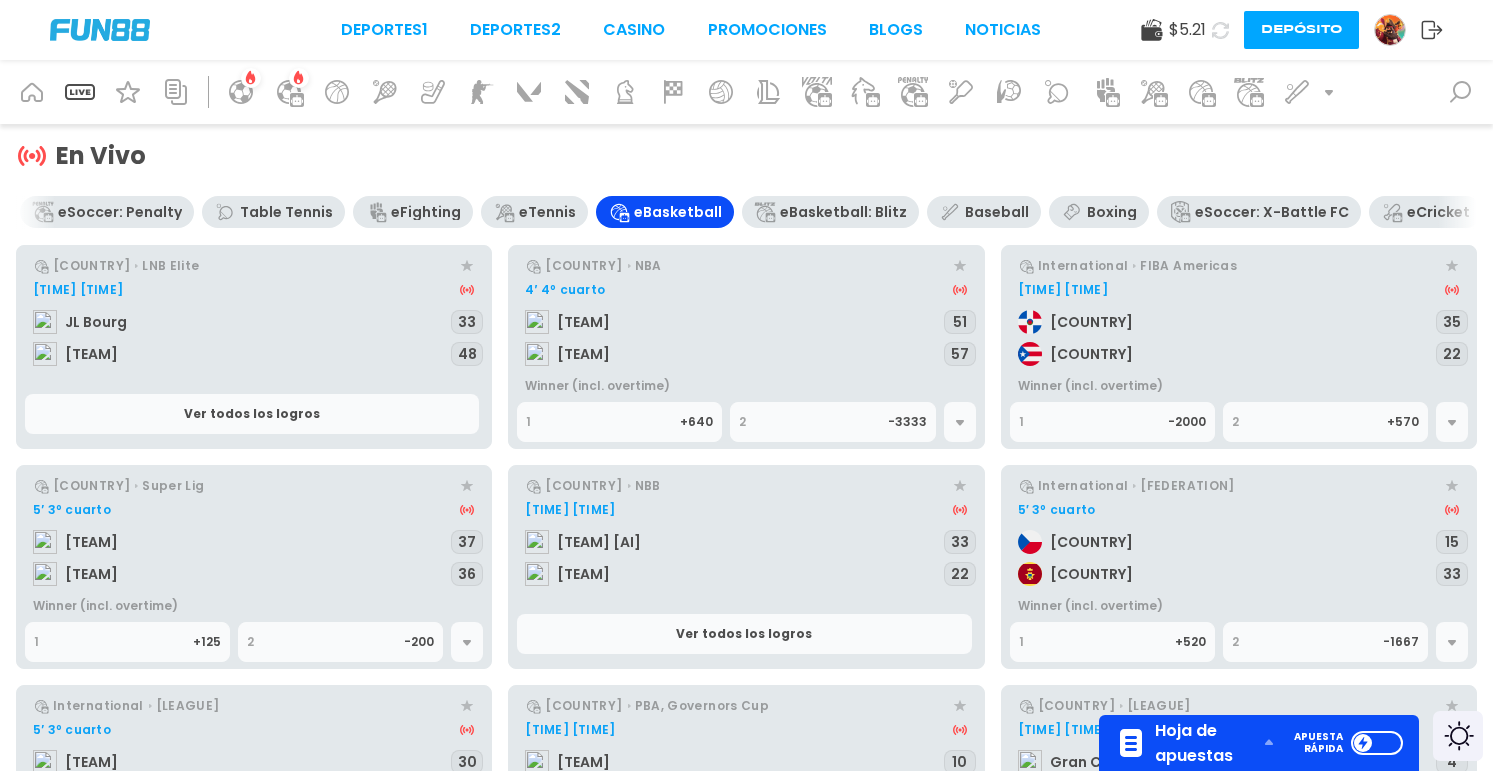 drag, startPoint x: 650, startPoint y: 215, endPoint x: 709, endPoint y: 222, distance: 59.413803 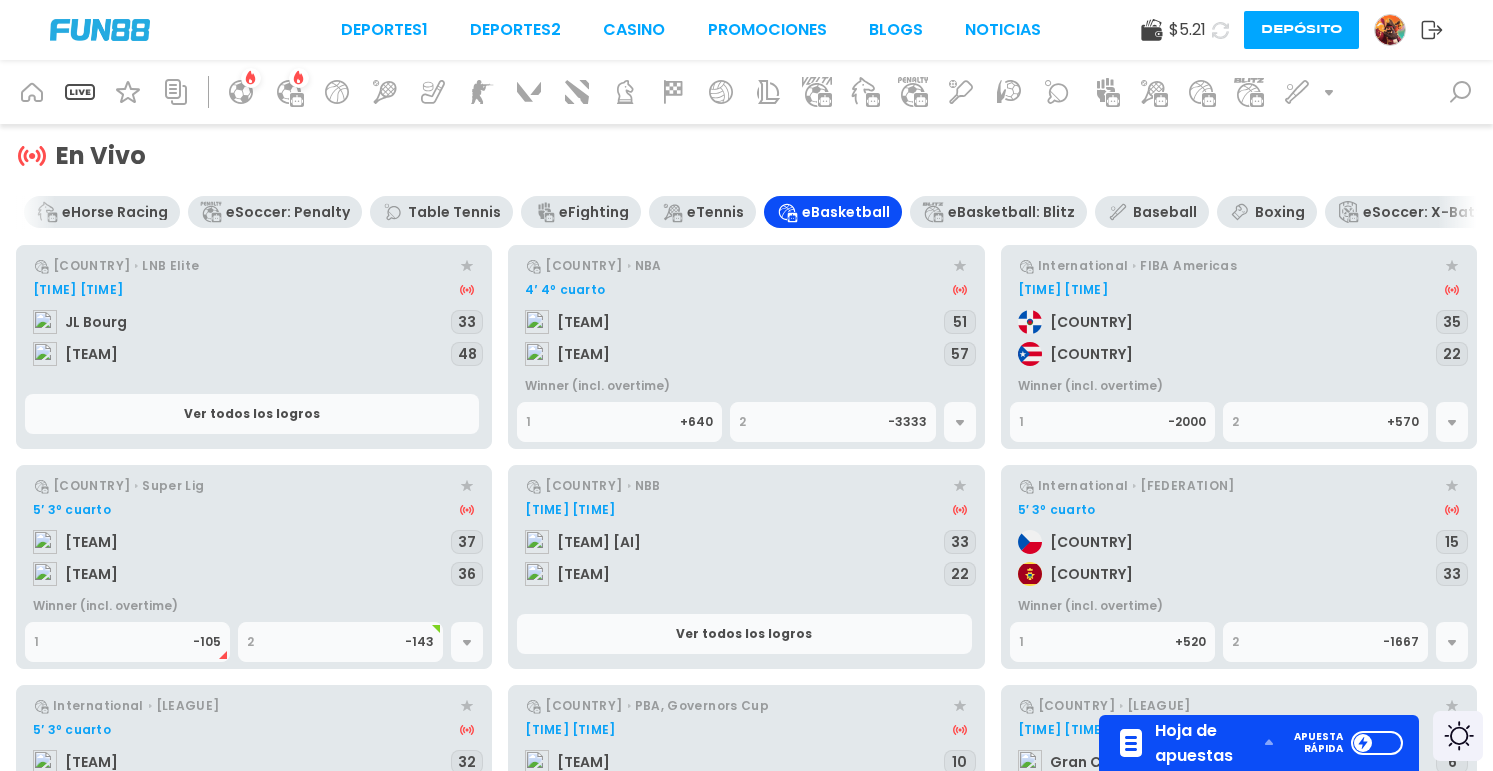 drag, startPoint x: 734, startPoint y: 207, endPoint x: 779, endPoint y: 208, distance: 45.01111 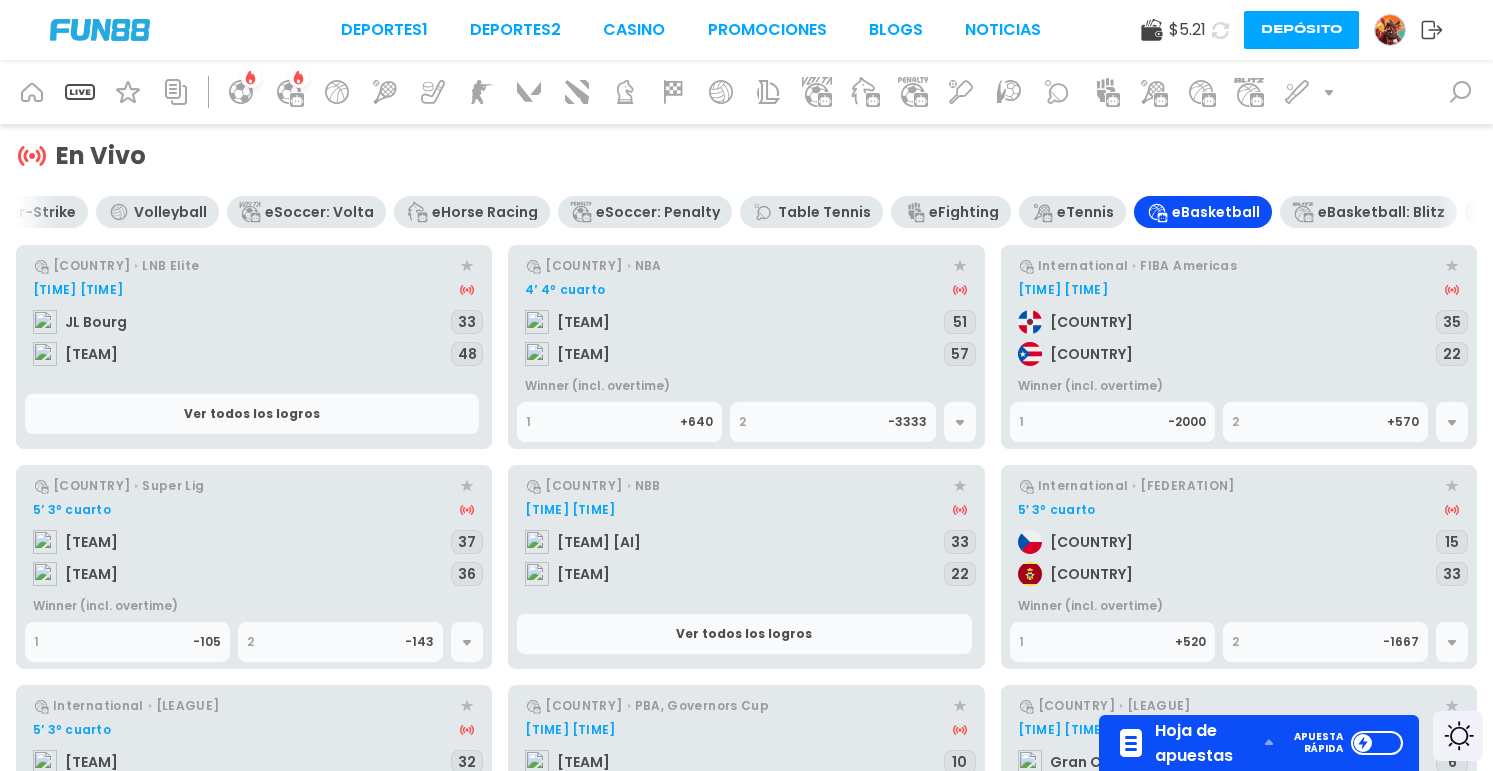 drag, startPoint x: 701, startPoint y: 212, endPoint x: 1103, endPoint y: 212, distance: 402 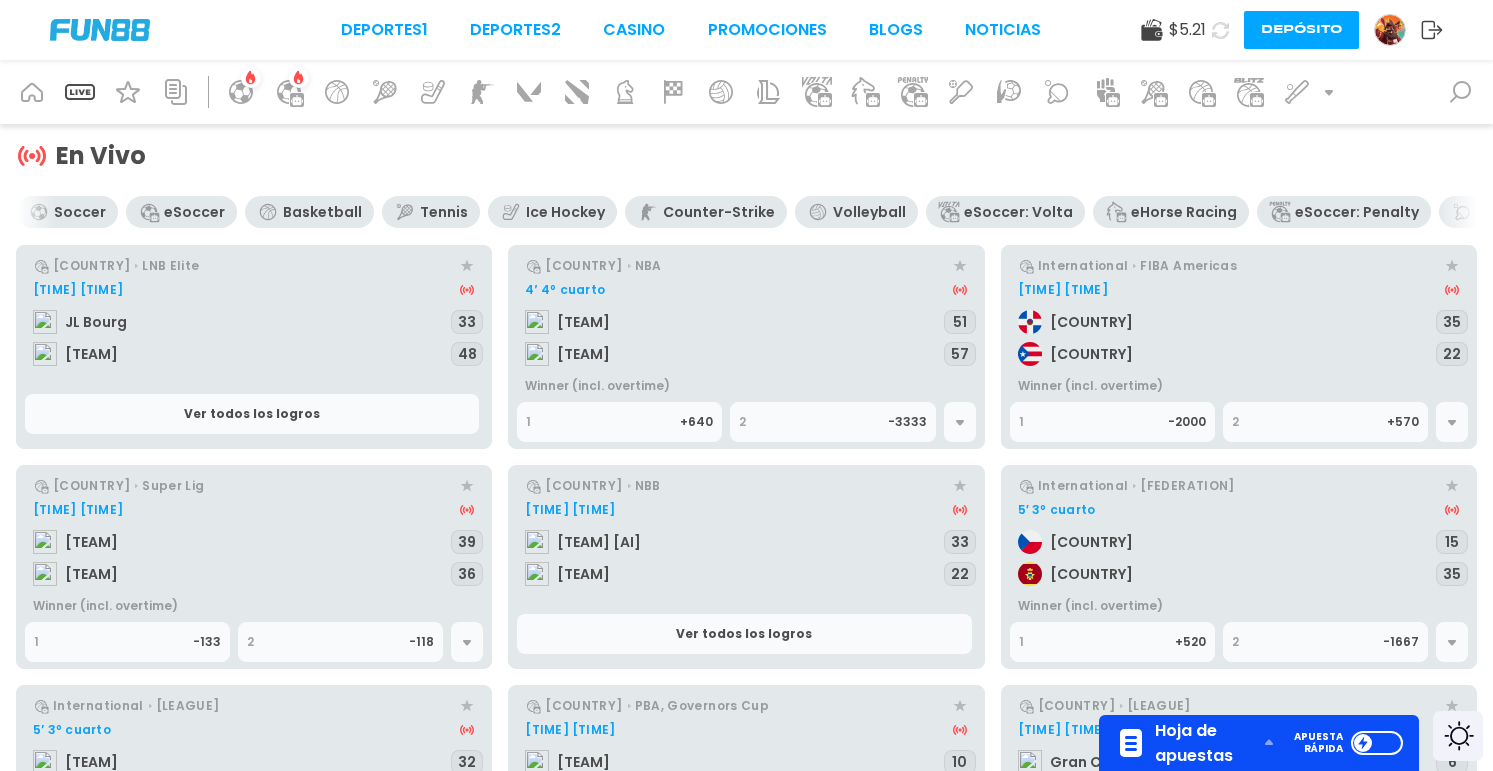 scroll, scrollTop: 0, scrollLeft: 0, axis: both 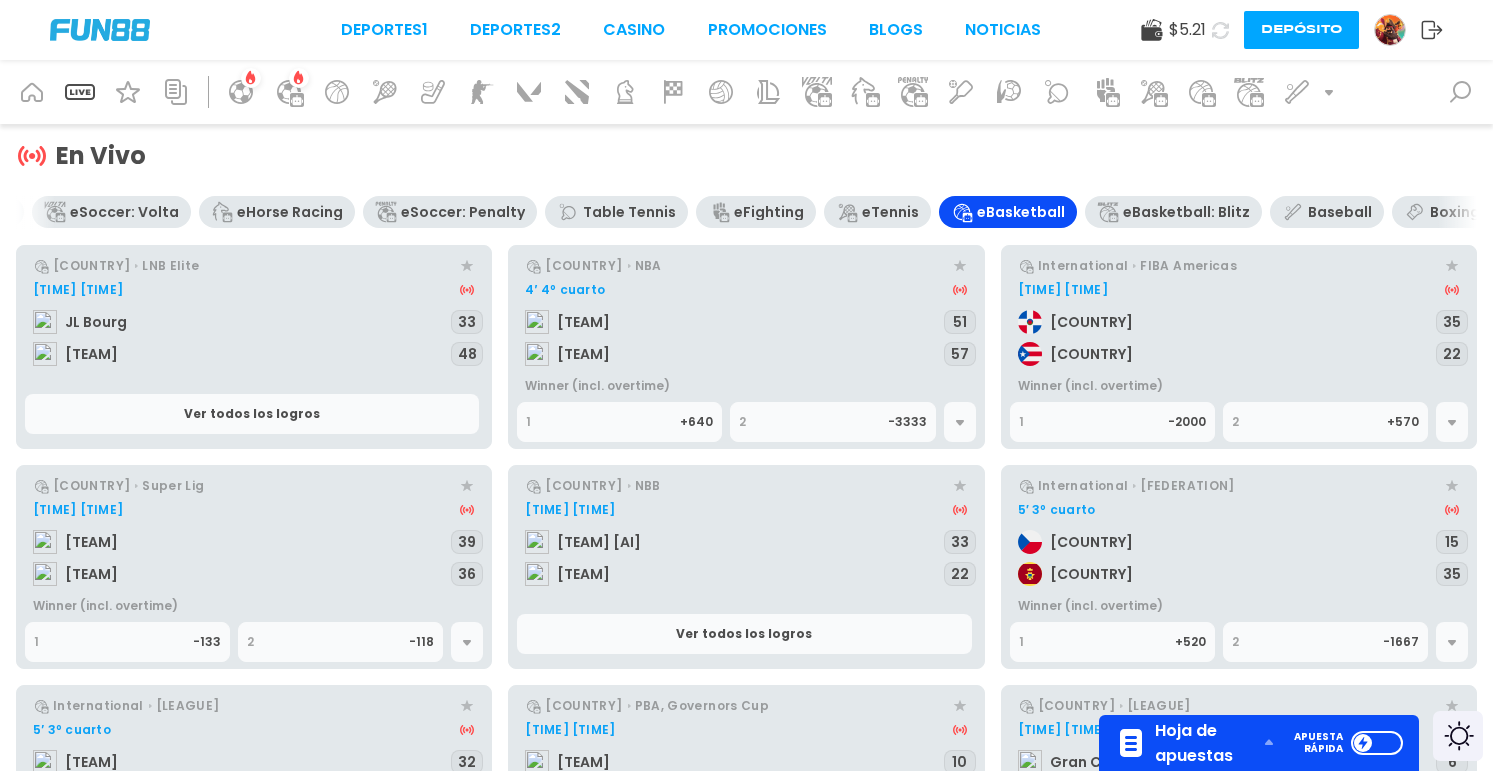 drag, startPoint x: 531, startPoint y: 207, endPoint x: 867, endPoint y: 232, distance: 336.92877 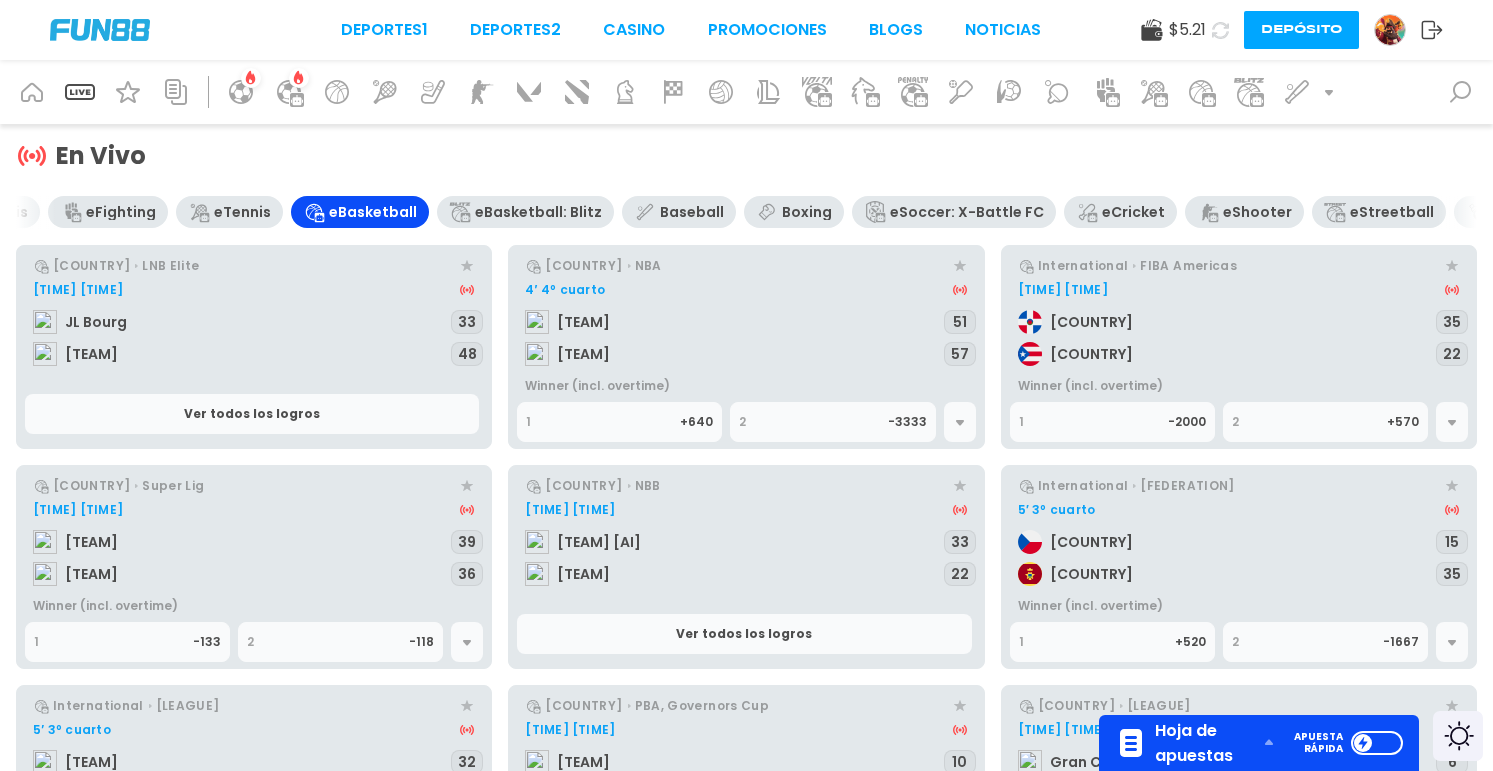 scroll, scrollTop: 0, scrollLeft: 1563, axis: horizontal 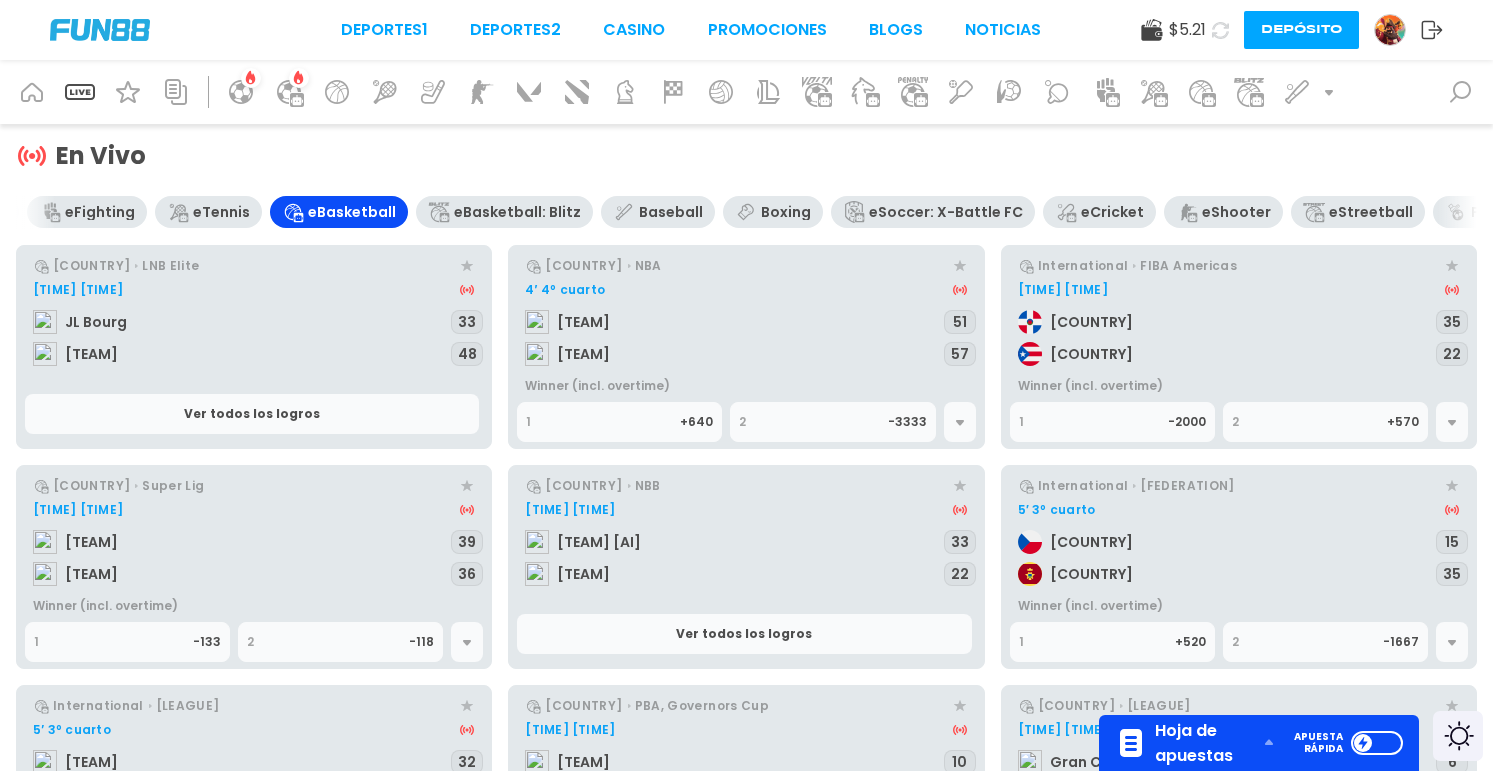 drag, startPoint x: 1326, startPoint y: 205, endPoint x: 847, endPoint y: 191, distance: 479.20456 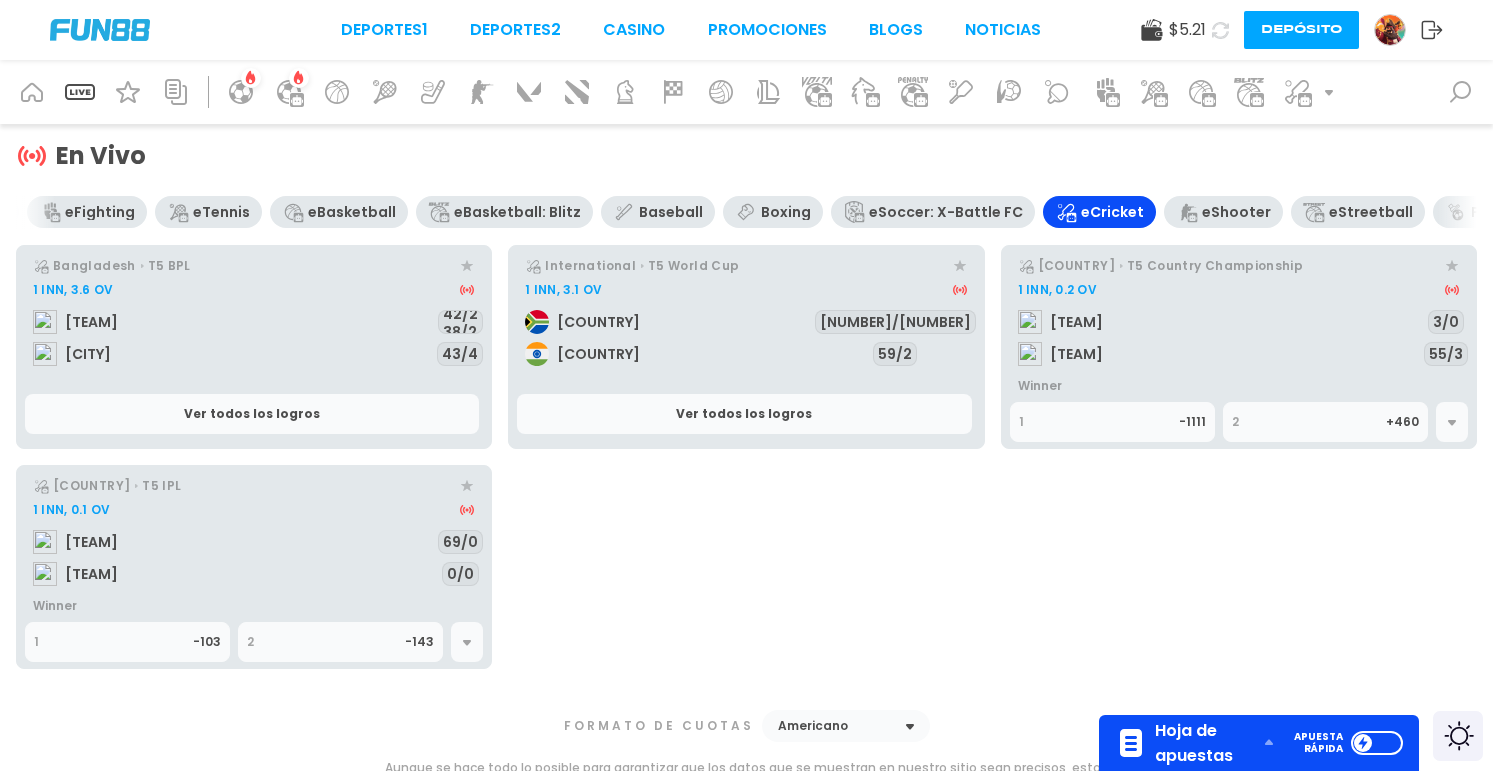 click on "2" at bounding box center (326, 642) 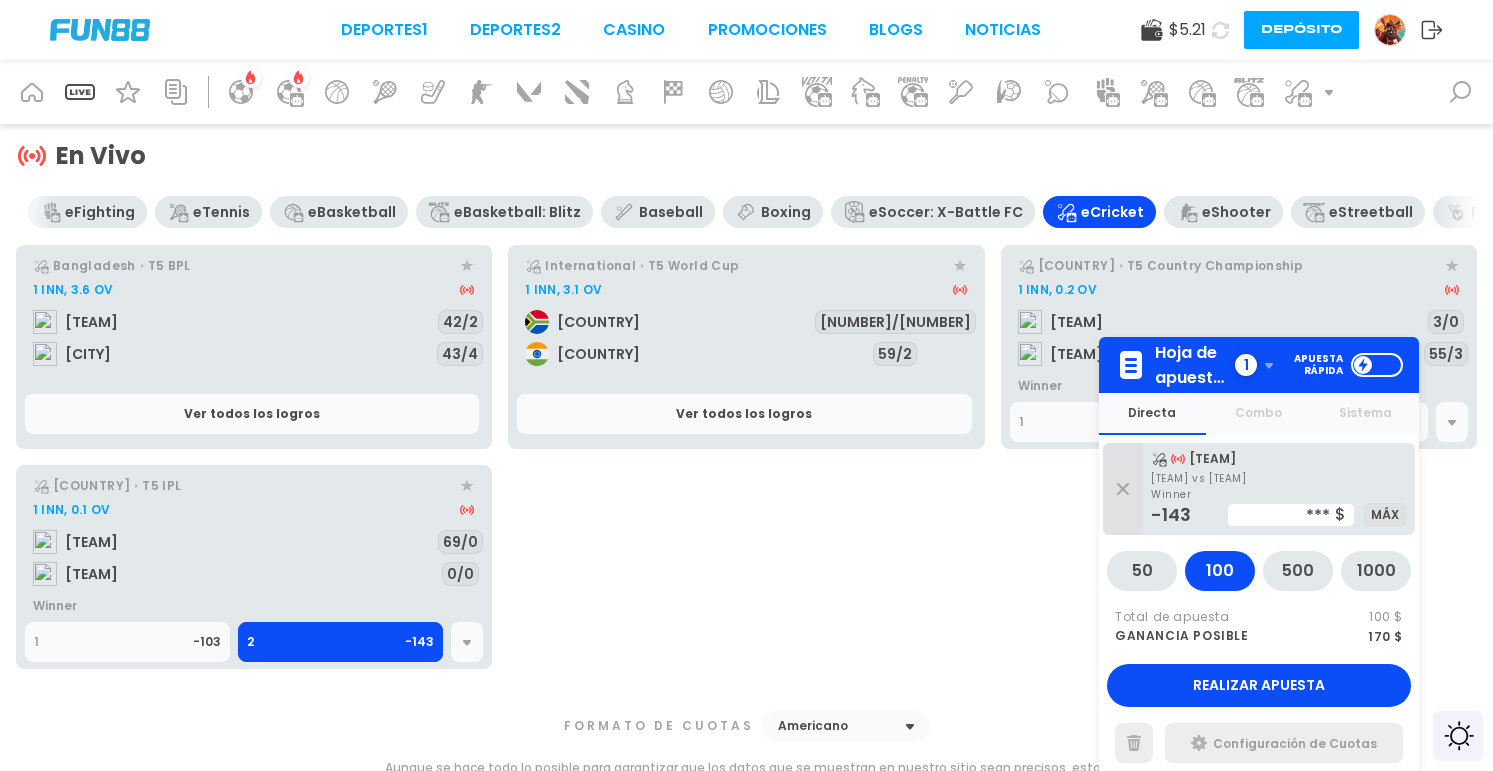 scroll, scrollTop: 0, scrollLeft: 1814, axis: horizontal 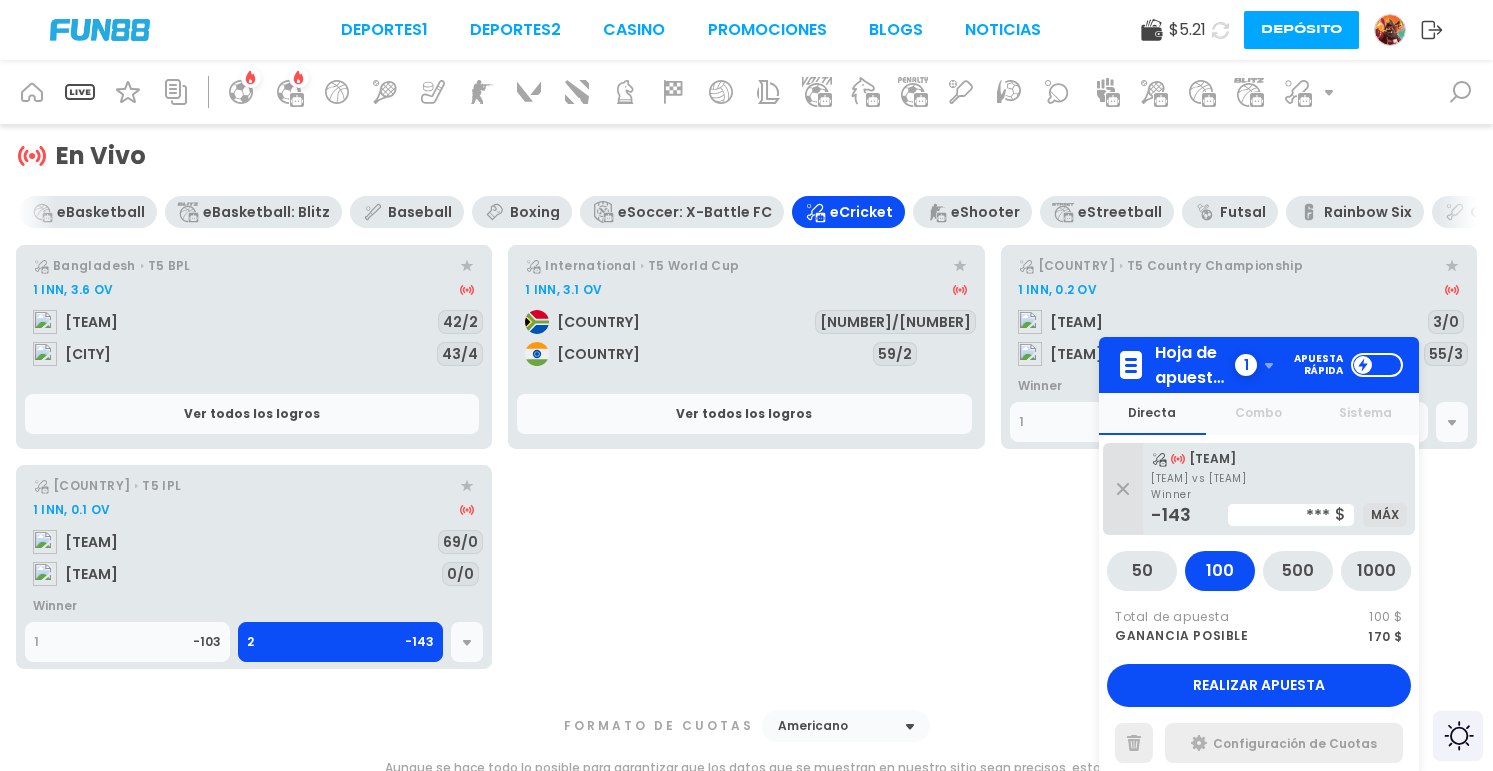 drag, startPoint x: 1202, startPoint y: 212, endPoint x: 951, endPoint y: 221, distance: 251.1613 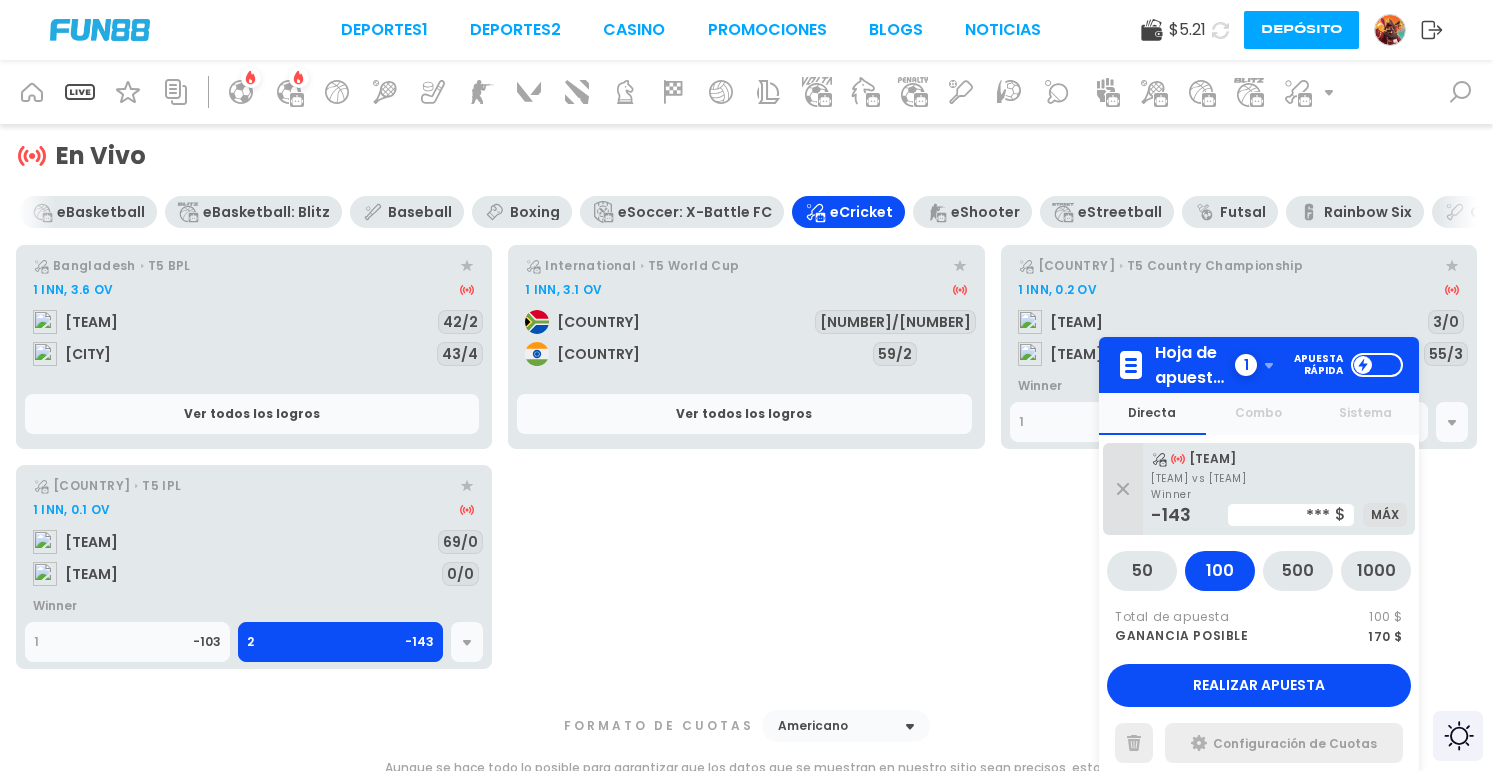 click on "eStreetball" at bounding box center [1120, 212] 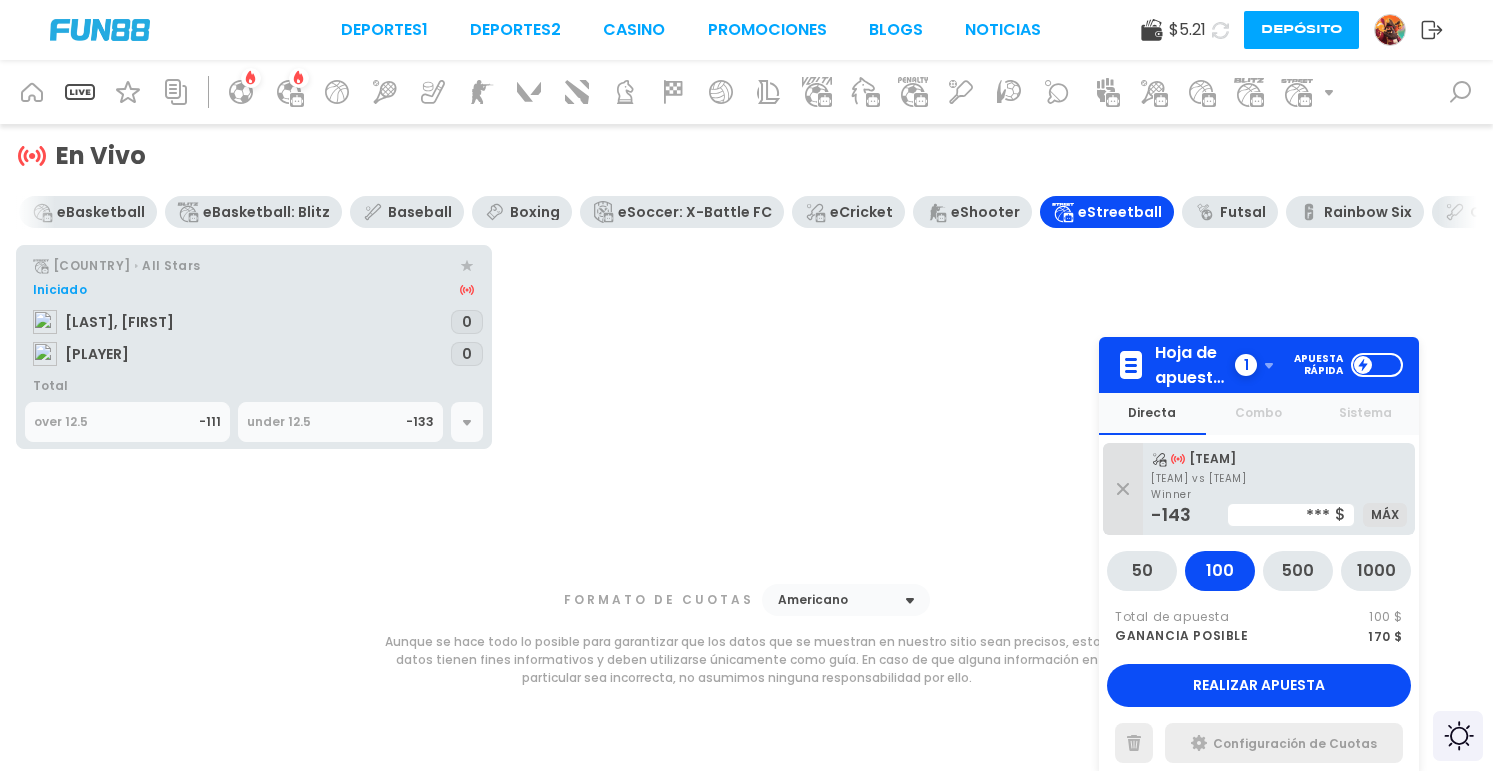 click on "under 12.5" at bounding box center [326, 422] 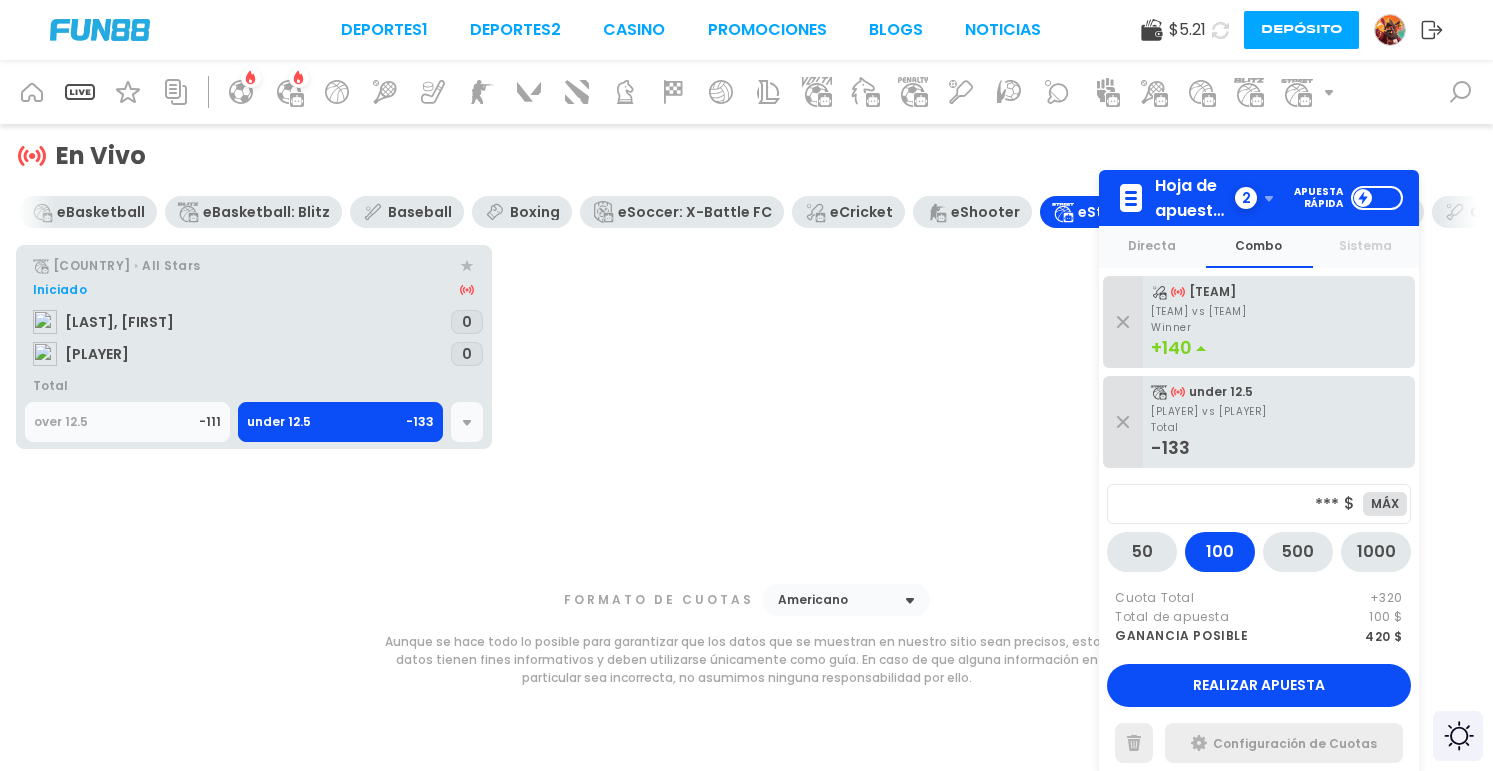 click on "***" at bounding box center (1228, 504) 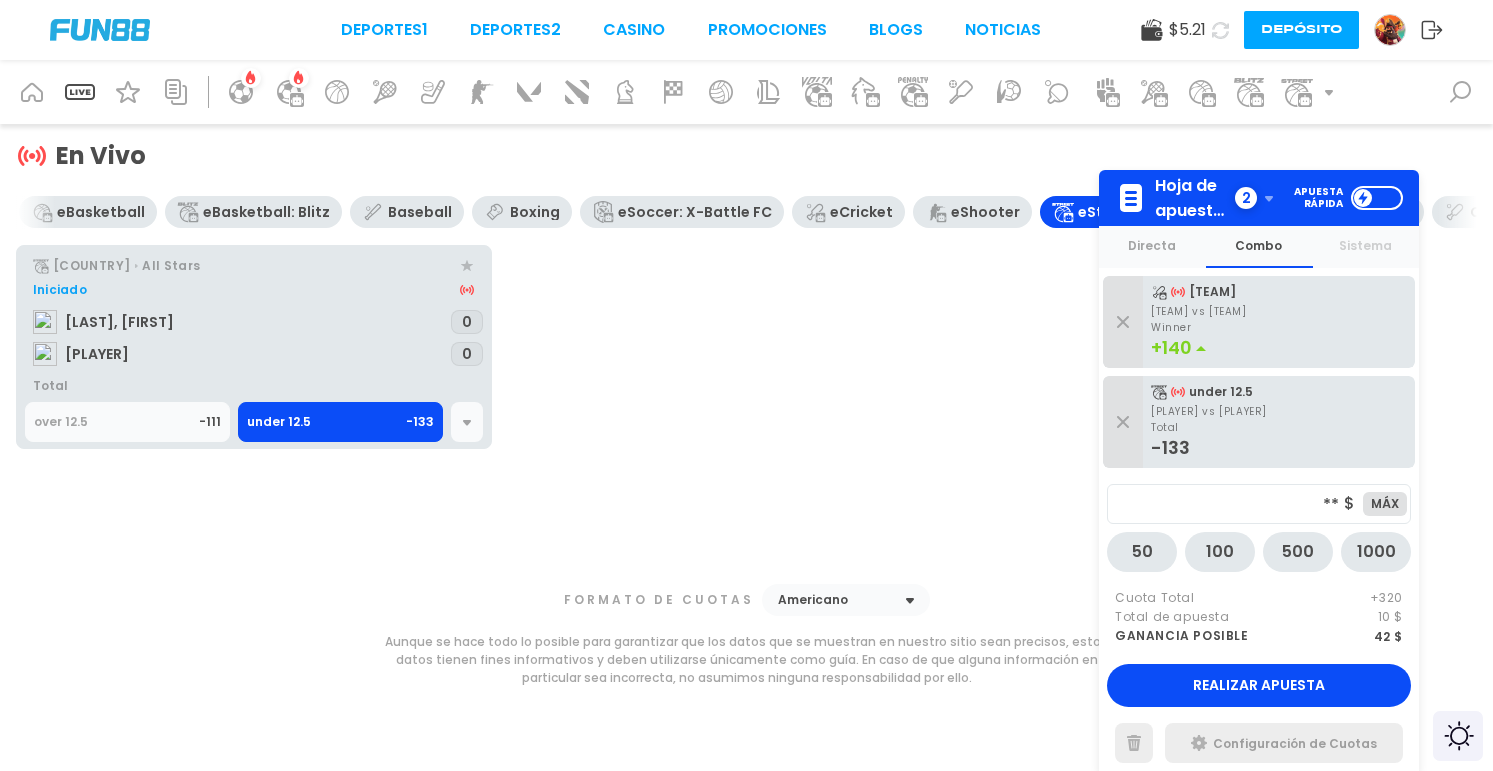 type on "*" 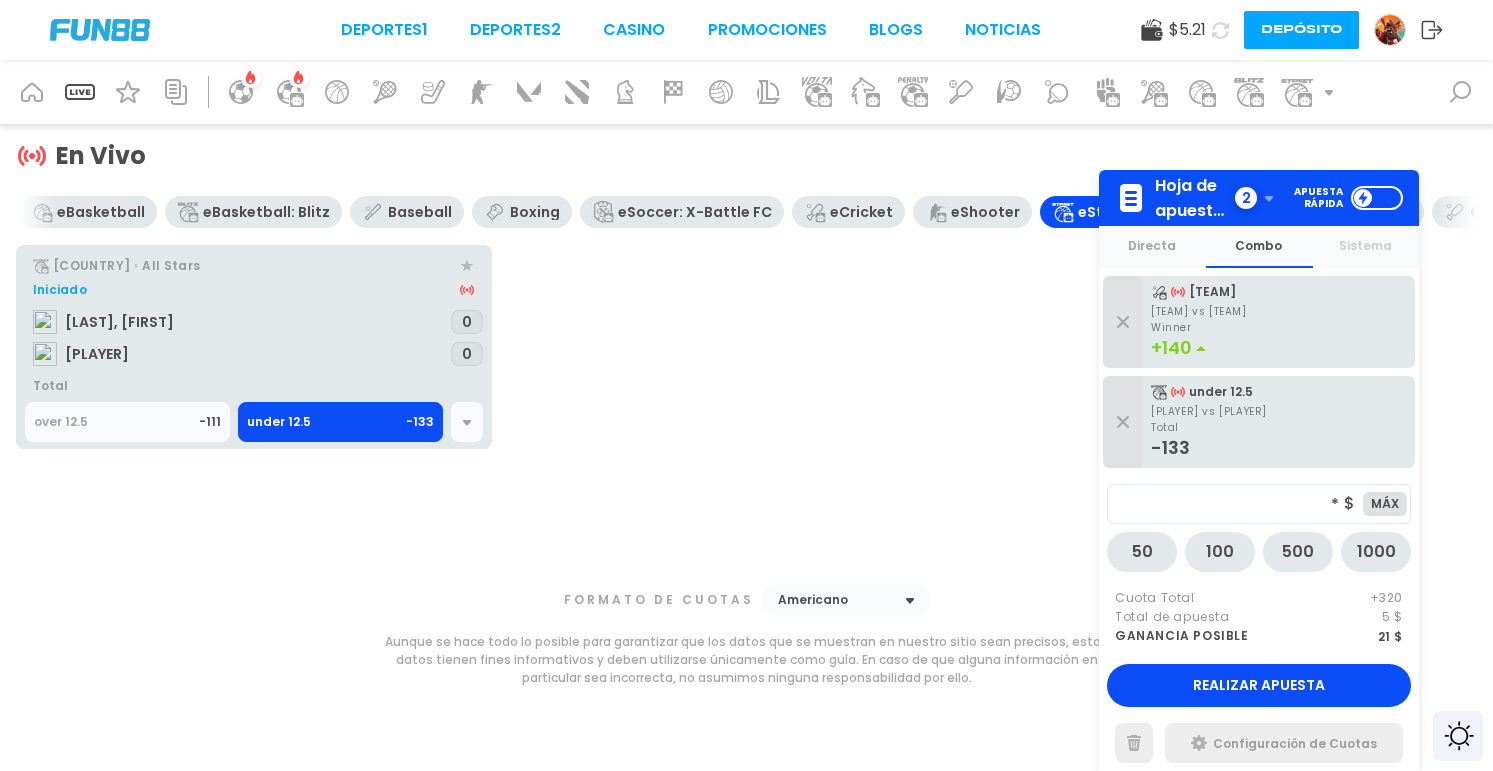 type on "*" 